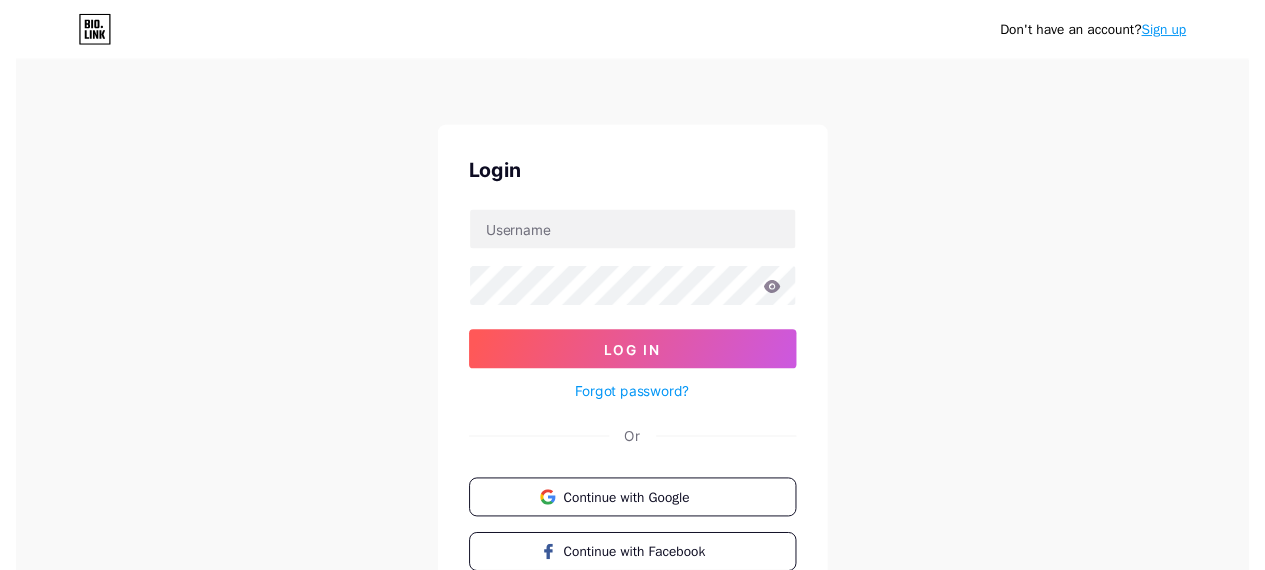 scroll, scrollTop: 0, scrollLeft: 0, axis: both 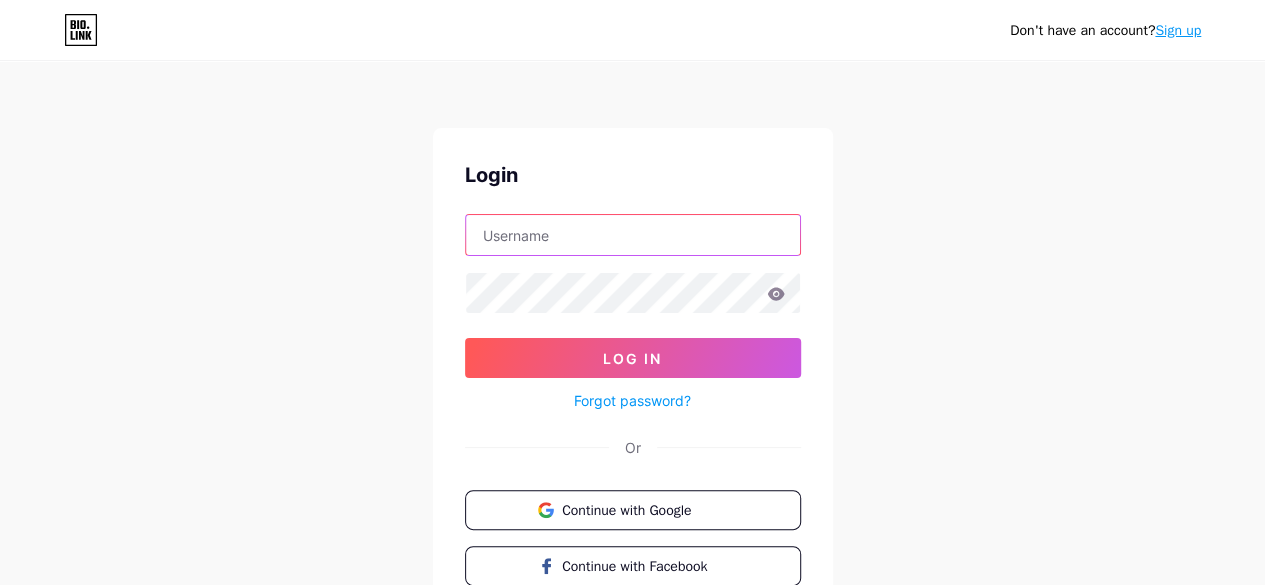 click at bounding box center [633, 235] 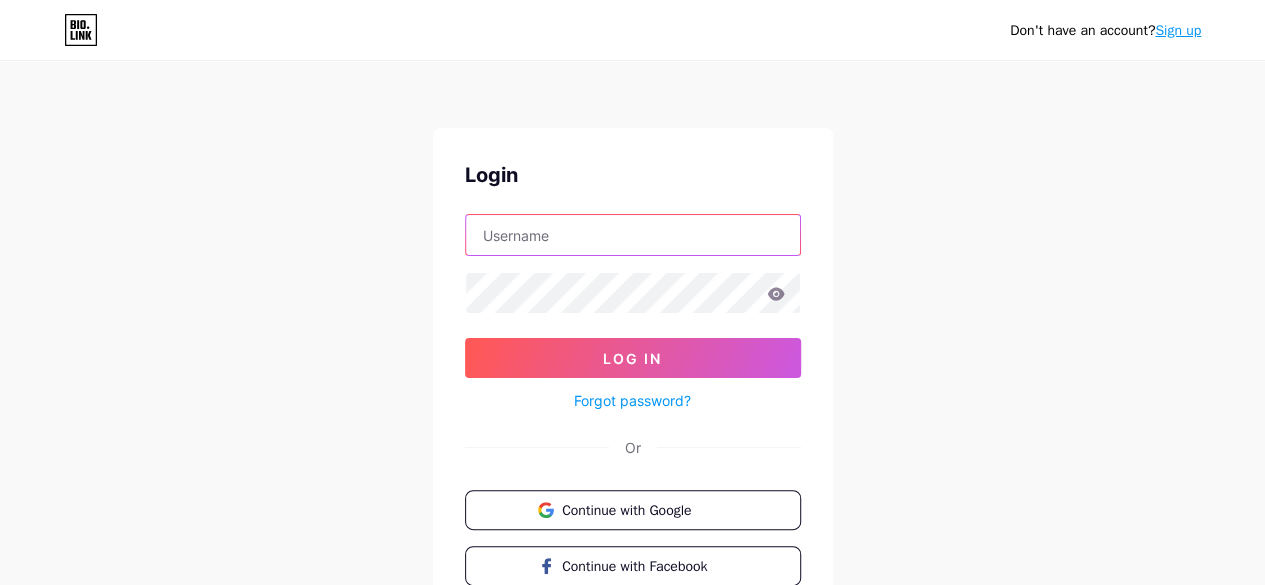 type on "[EMAIL_ADDRESS][DOMAIN_NAME]" 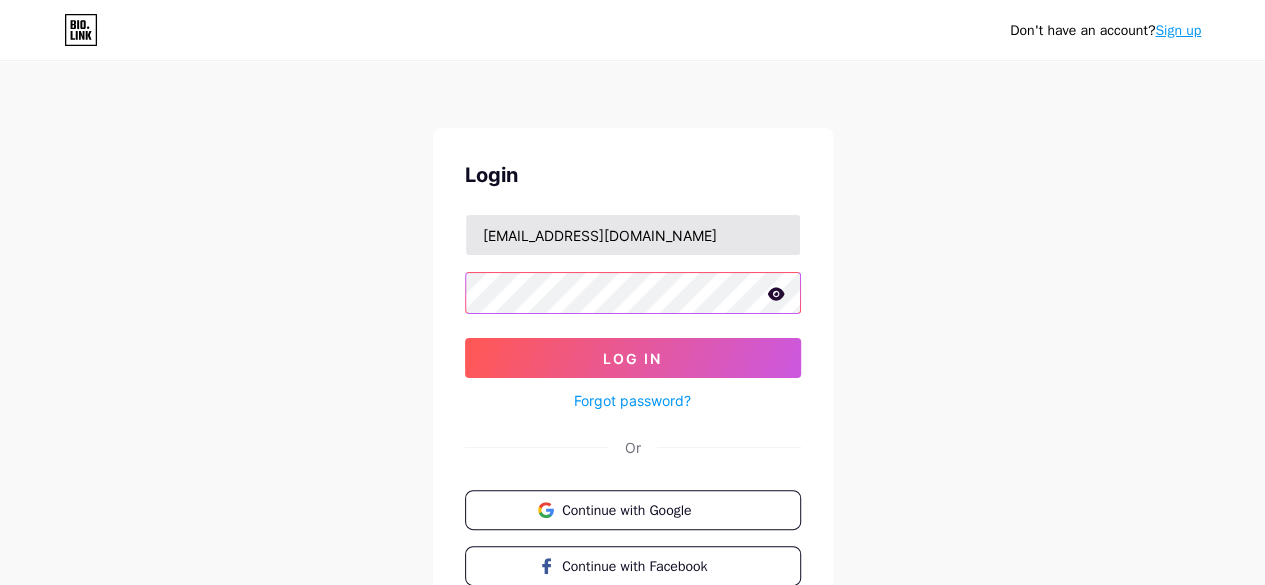 click on "Log In" at bounding box center [633, 358] 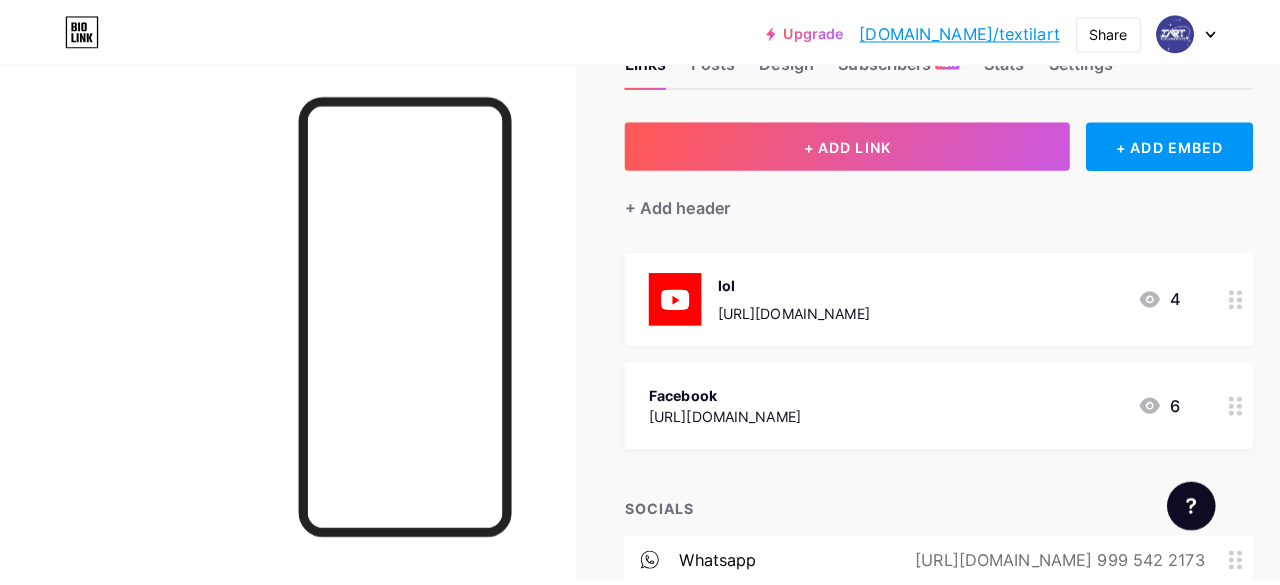 scroll, scrollTop: 0, scrollLeft: 0, axis: both 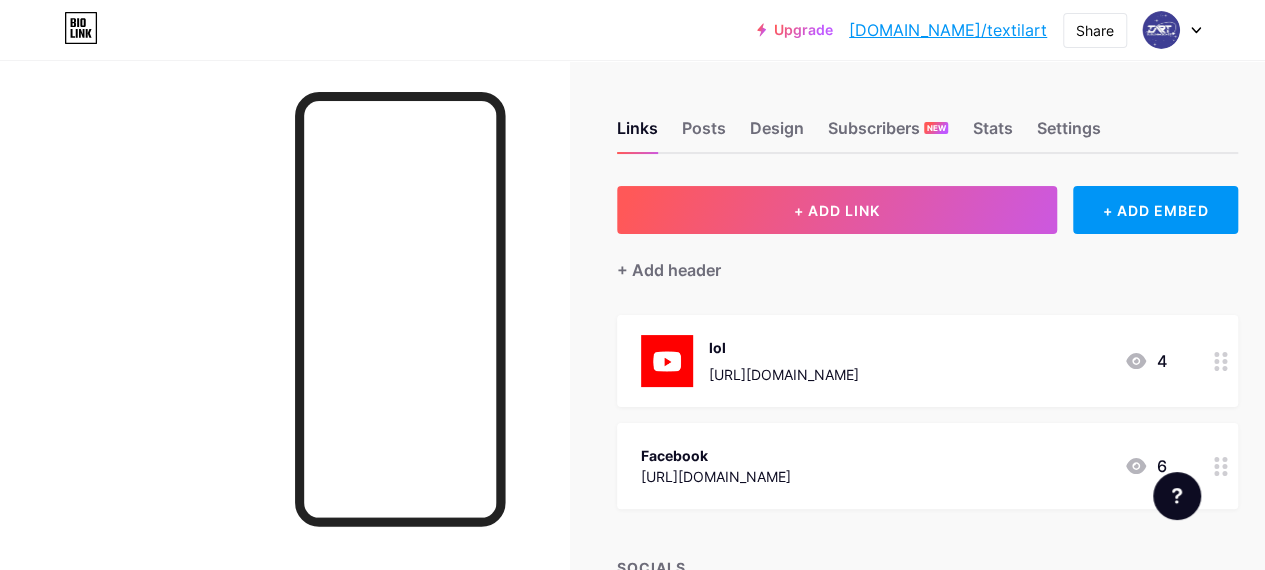 click 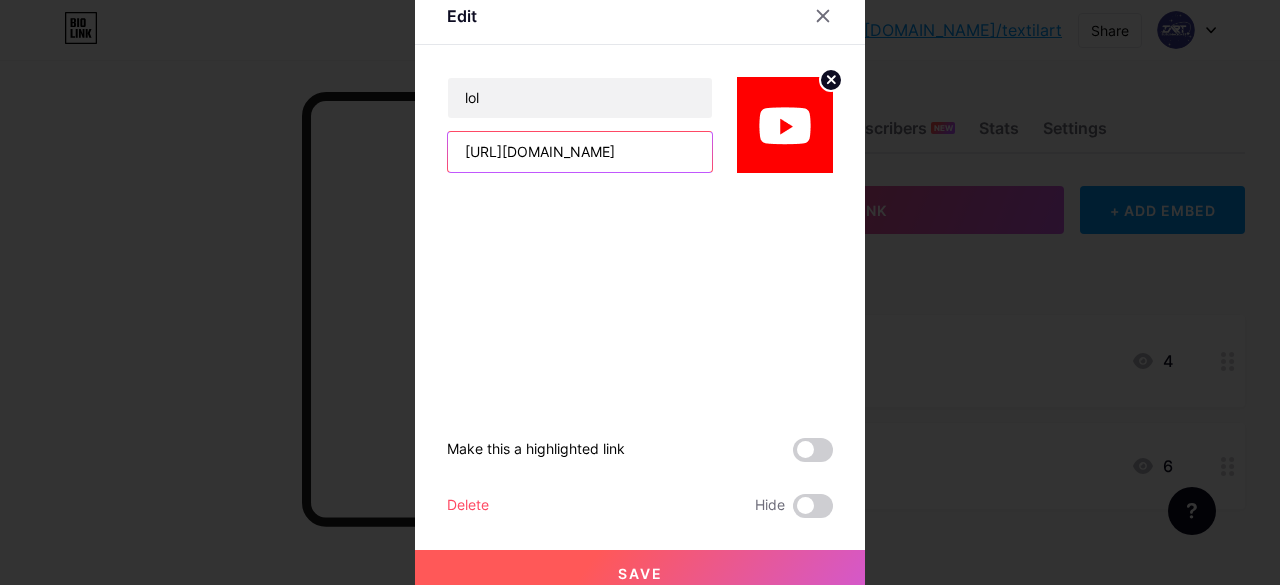 click on "[URL][DOMAIN_NAME]" at bounding box center [580, 152] 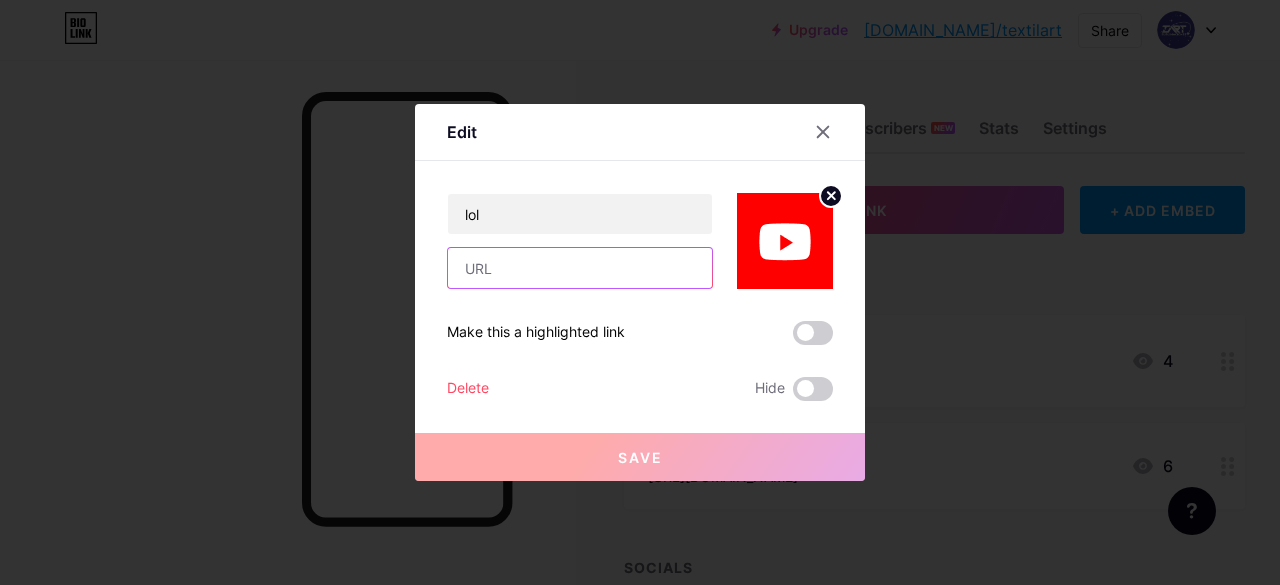 paste on "[URL][DOMAIN_NAME]" 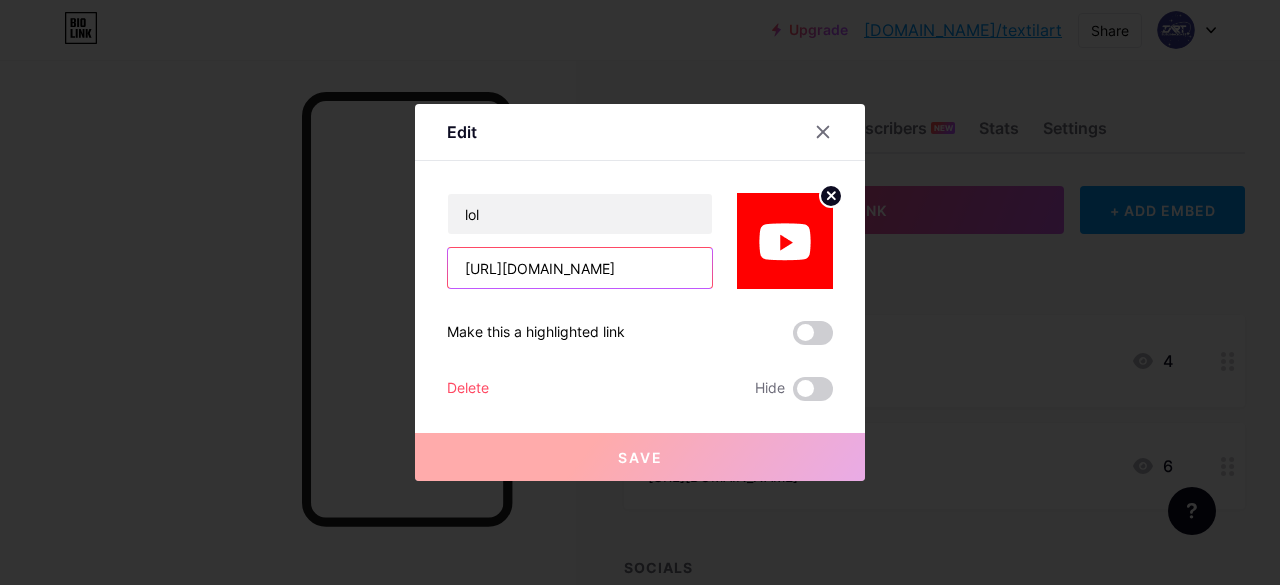 scroll, scrollTop: 0, scrollLeft: 127, axis: horizontal 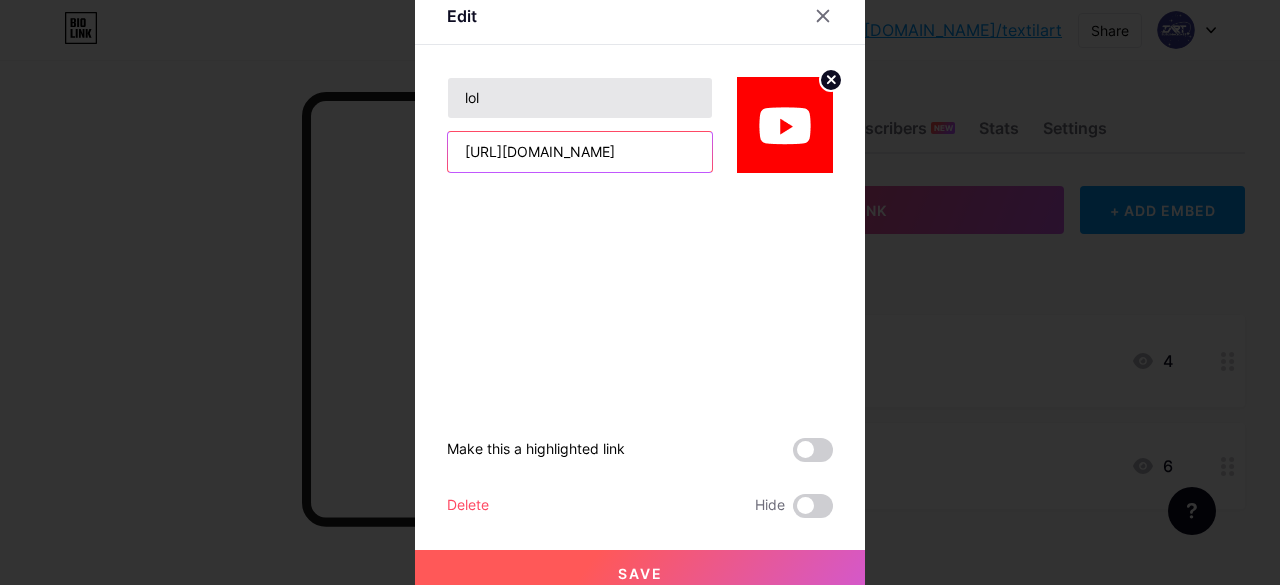 type on "[URL][DOMAIN_NAME]" 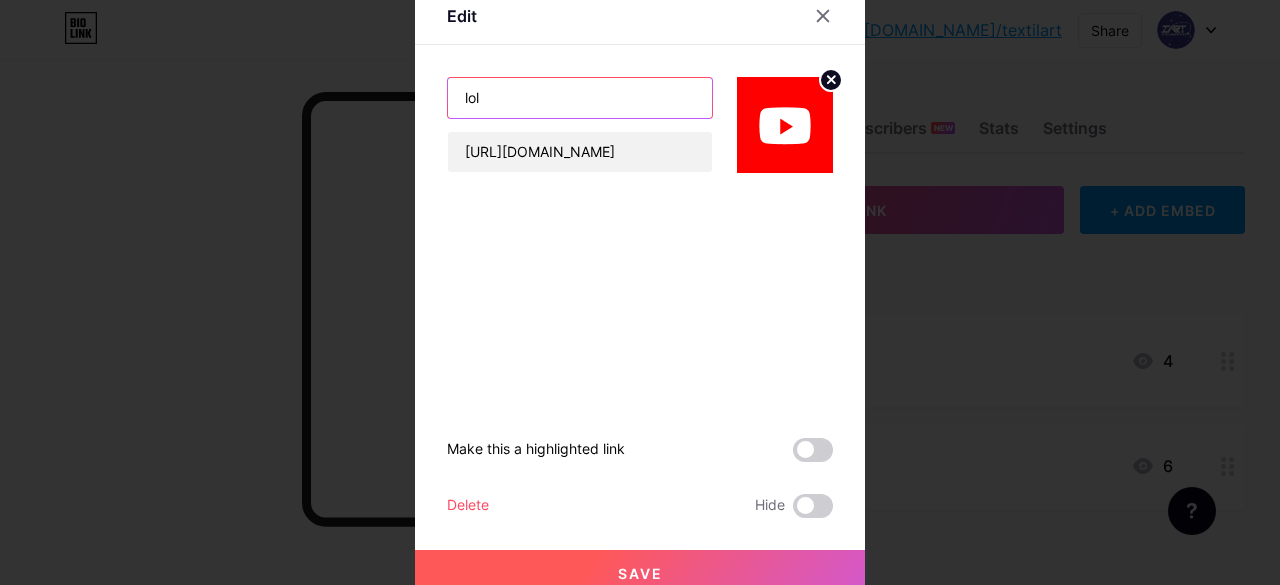 click on "lol" at bounding box center [580, 98] 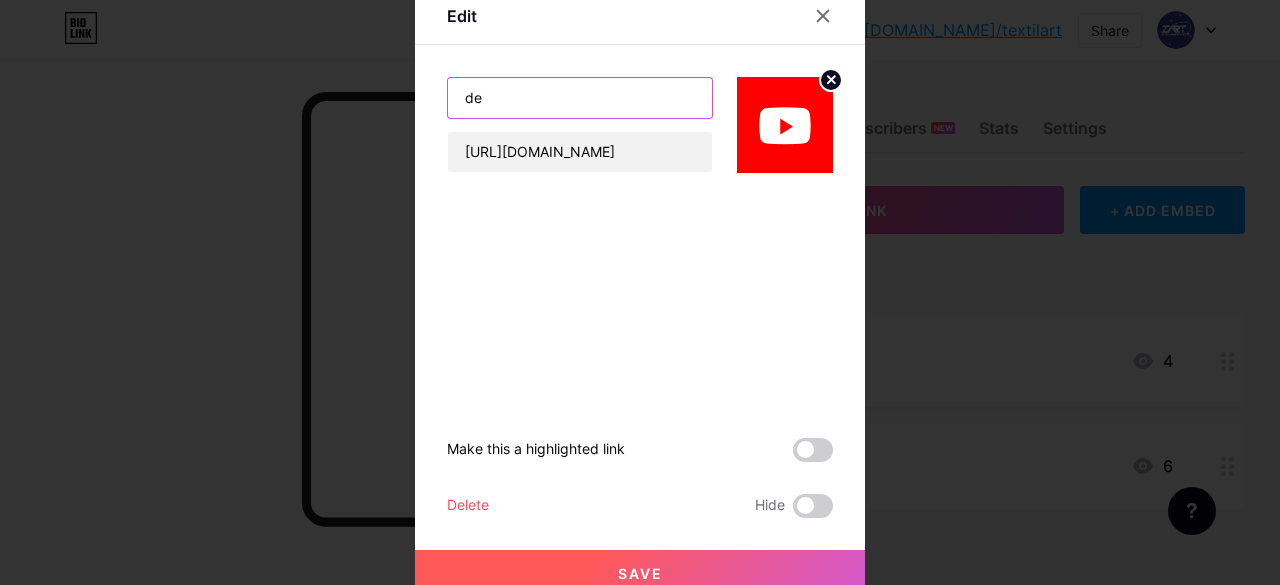 type on "d" 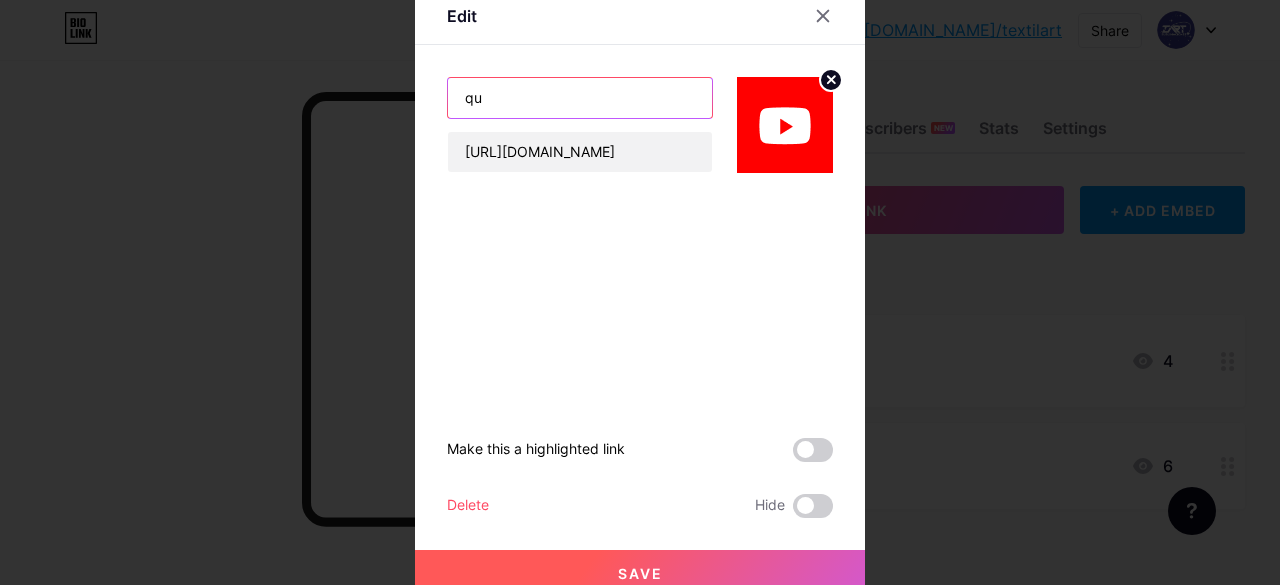type on "q" 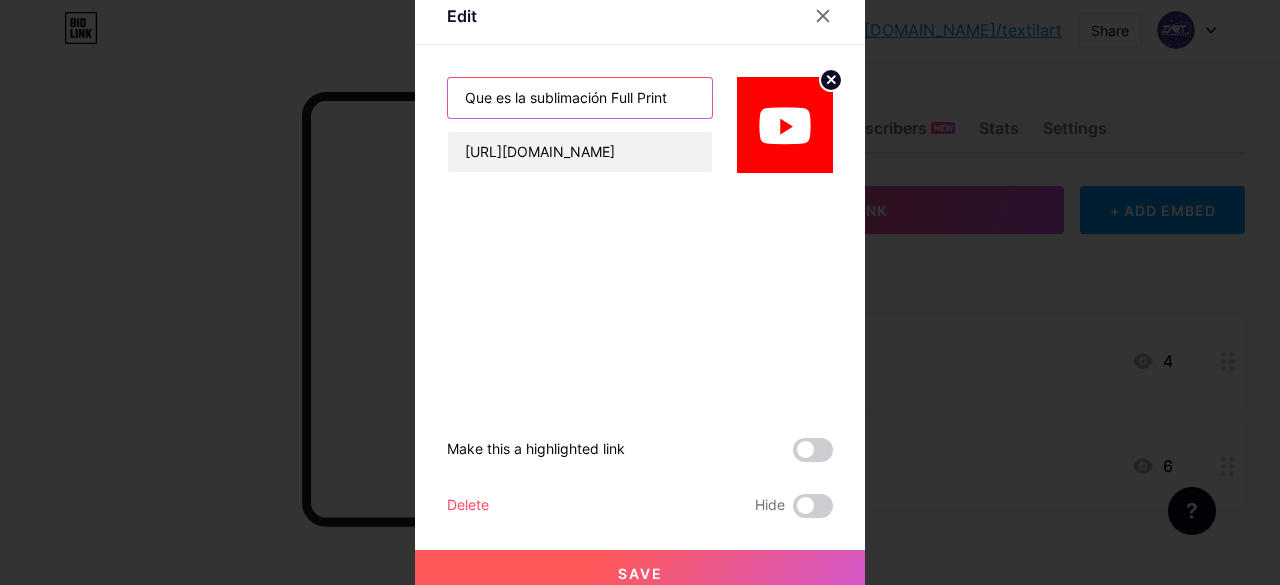 type on "Que es la sublimación Full Print" 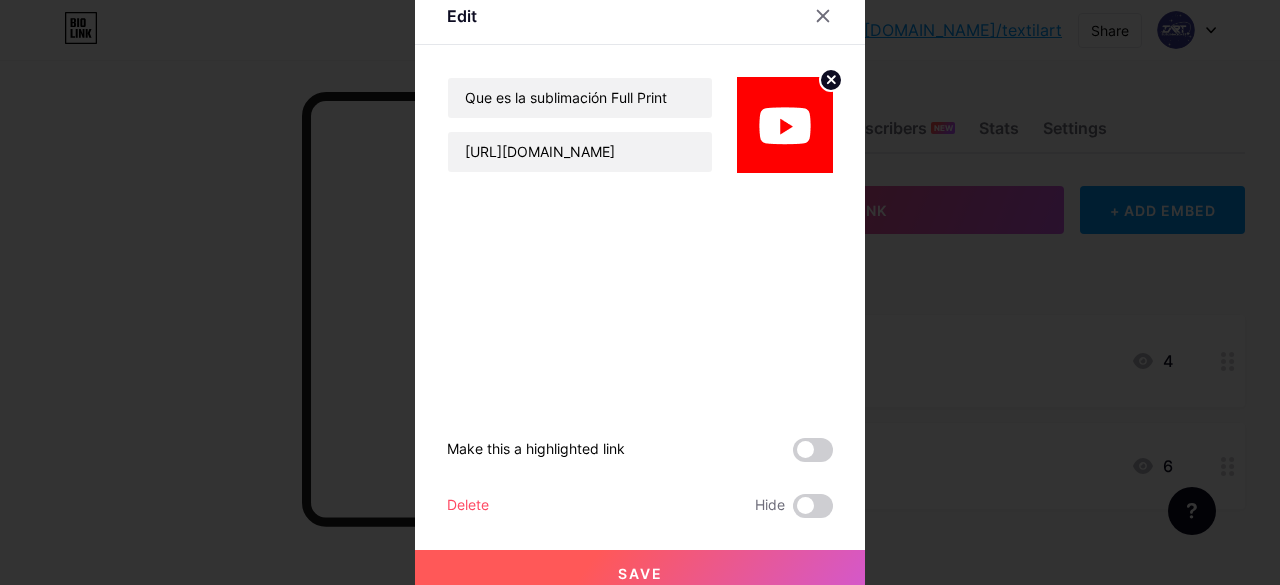 drag, startPoint x: 648, startPoint y: 100, endPoint x: 628, endPoint y: 125, distance: 32.01562 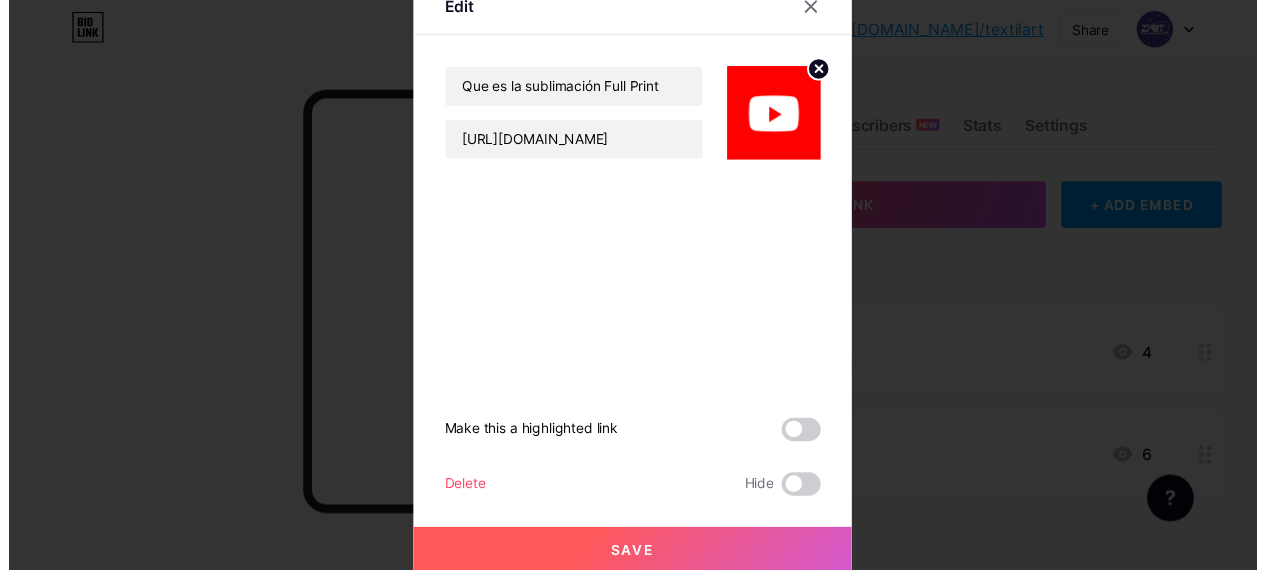 scroll, scrollTop: 12, scrollLeft: 0, axis: vertical 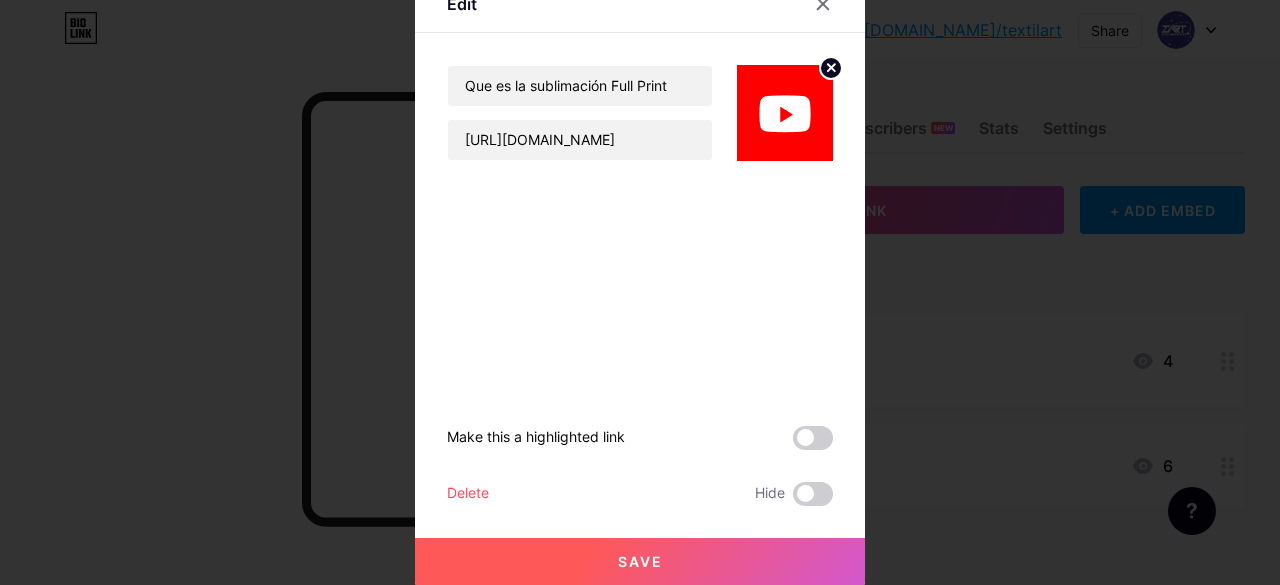 click on "Save" at bounding box center [640, 562] 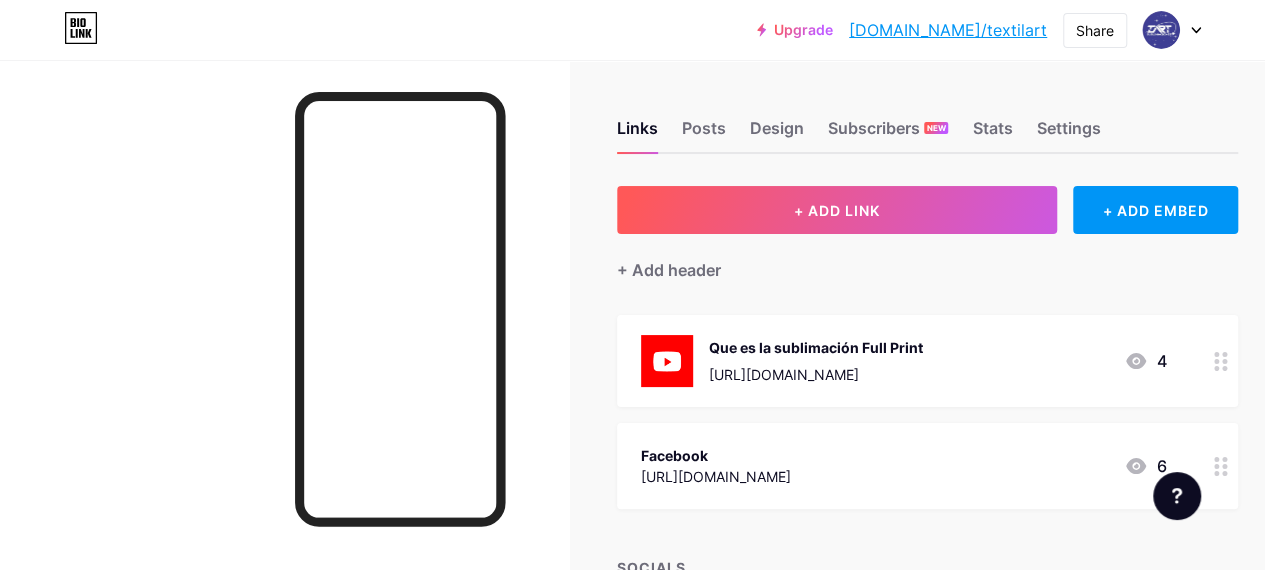 drag, startPoint x: 504, startPoint y: 420, endPoint x: 948, endPoint y: 290, distance: 462.64026 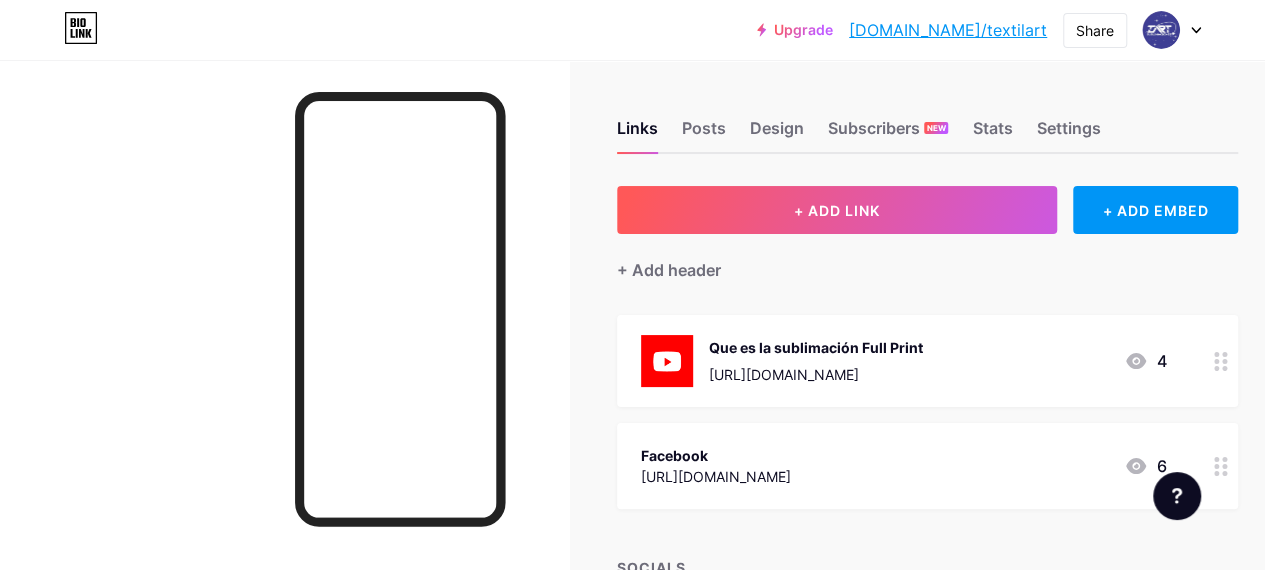 click 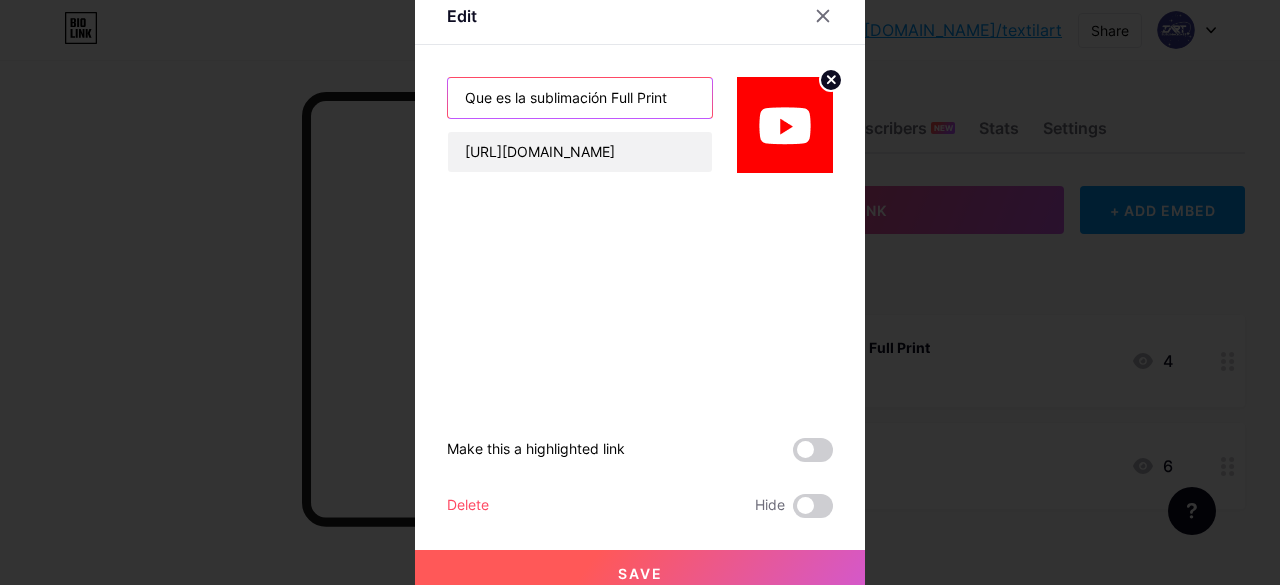 click on "Que es la sublimación Full Print" at bounding box center (580, 98) 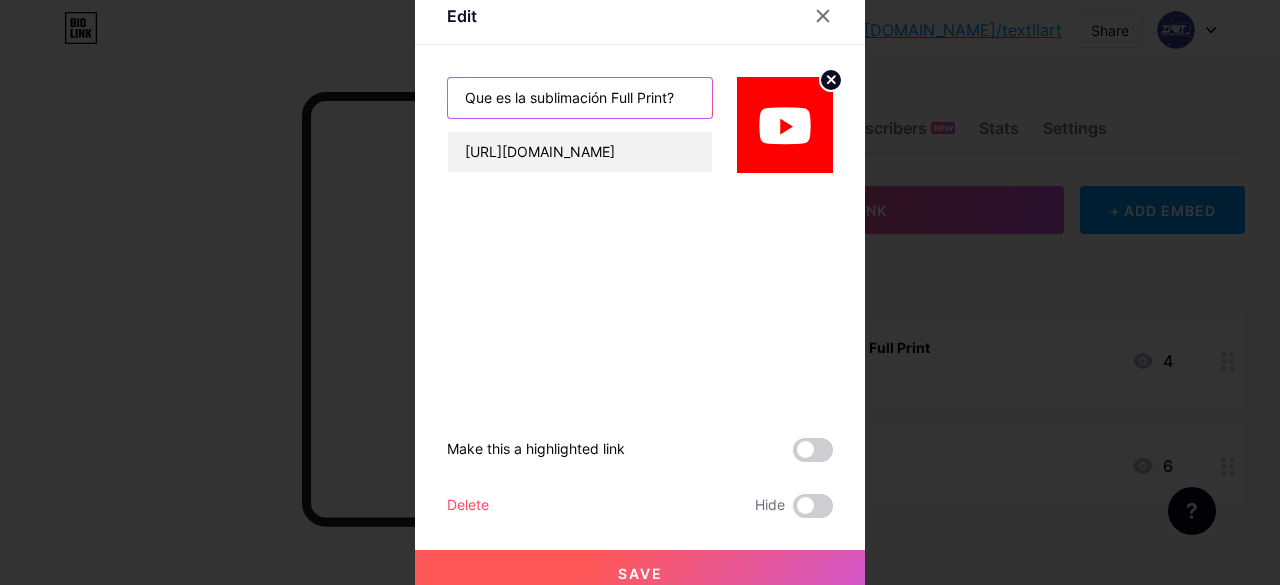 type on "Que es la sublimación Full Print?" 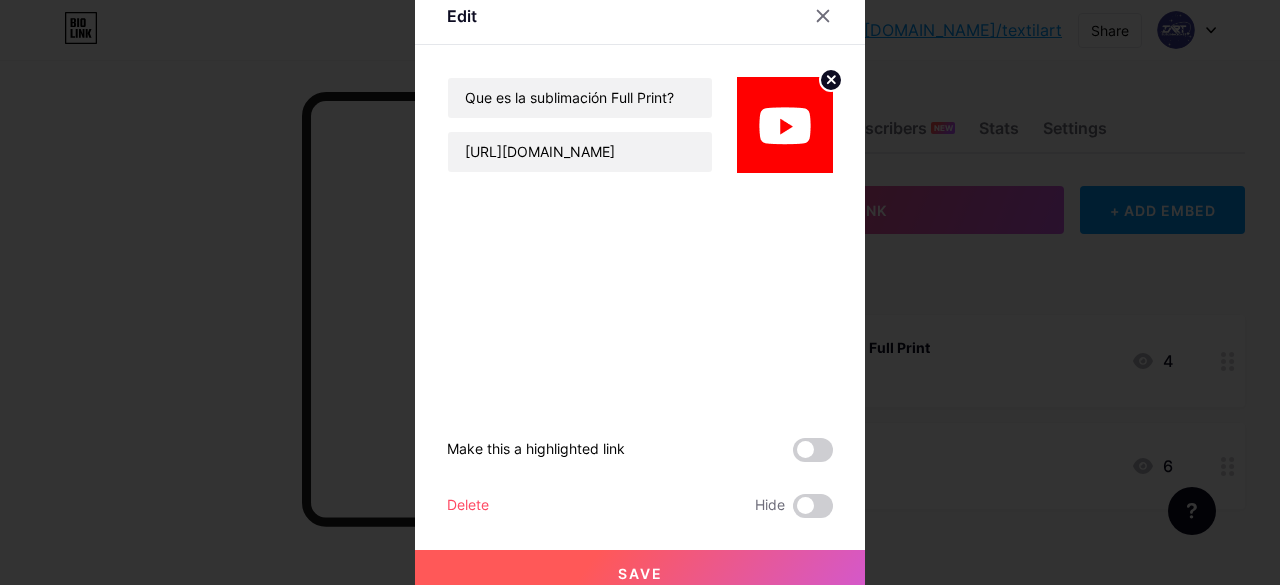 click on "Save" at bounding box center [640, 574] 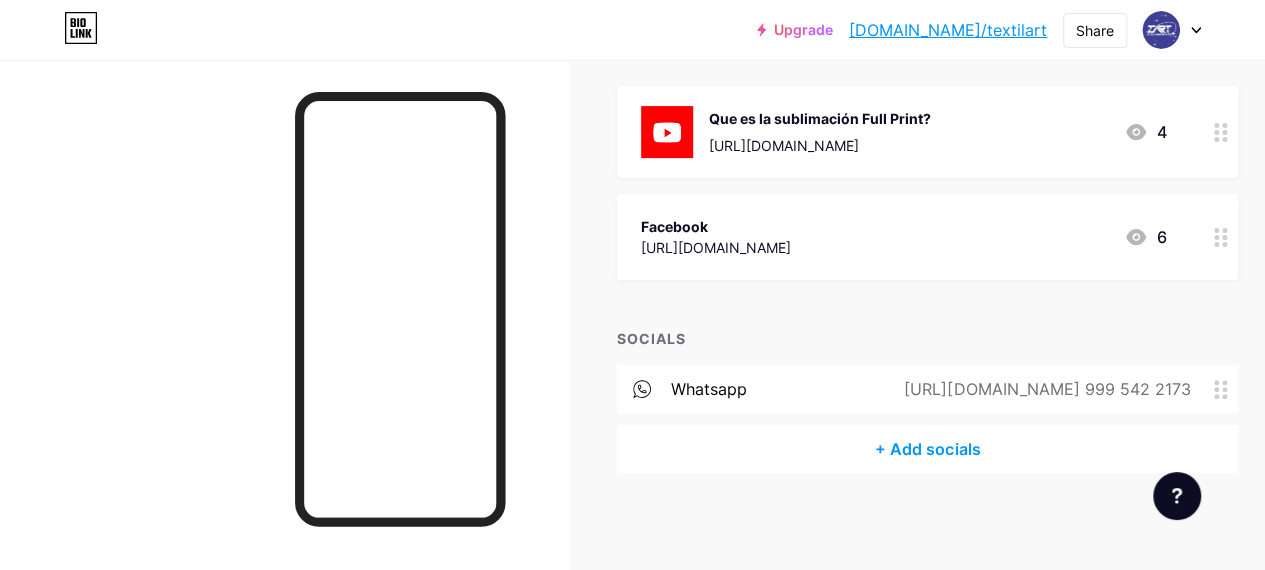 scroll, scrollTop: 231, scrollLeft: 0, axis: vertical 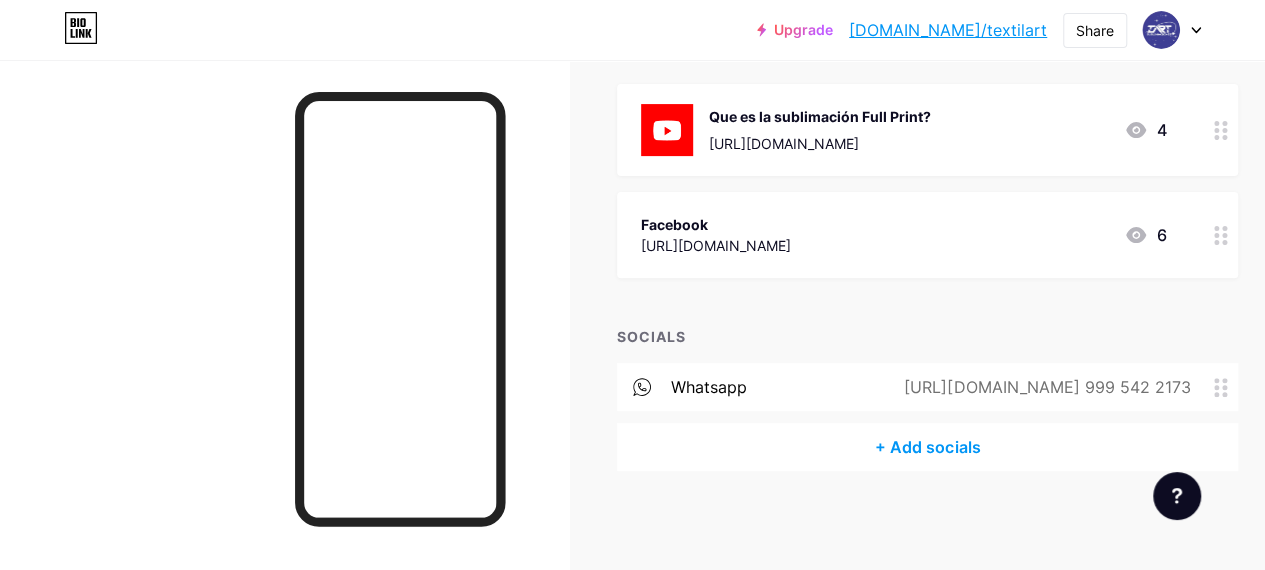 click 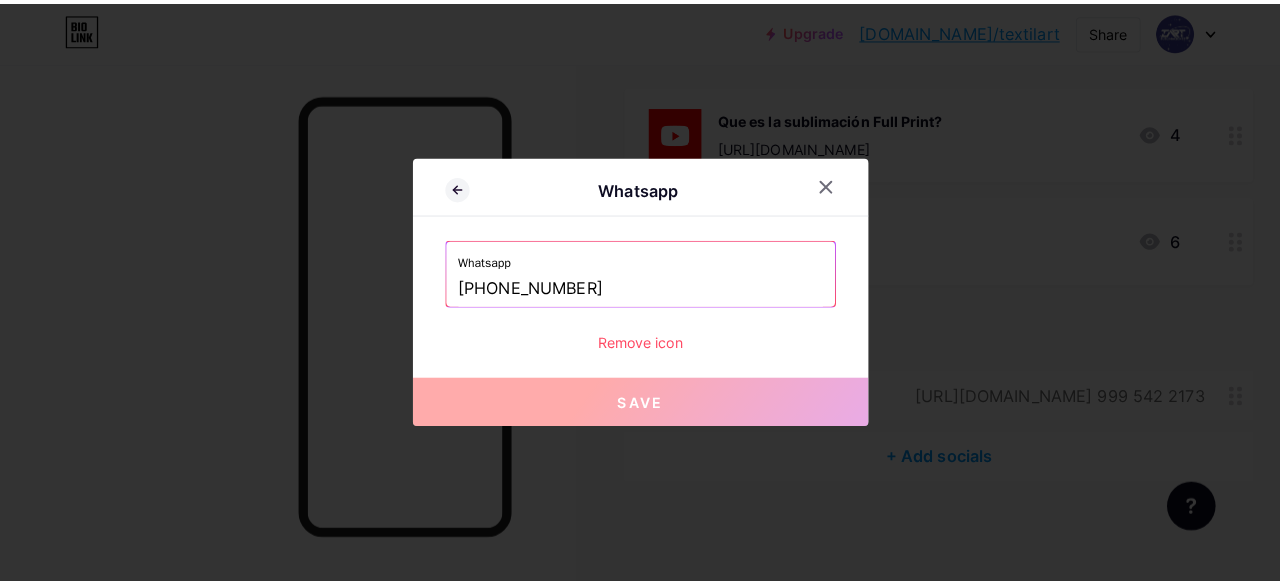 scroll, scrollTop: 216, scrollLeft: 0, axis: vertical 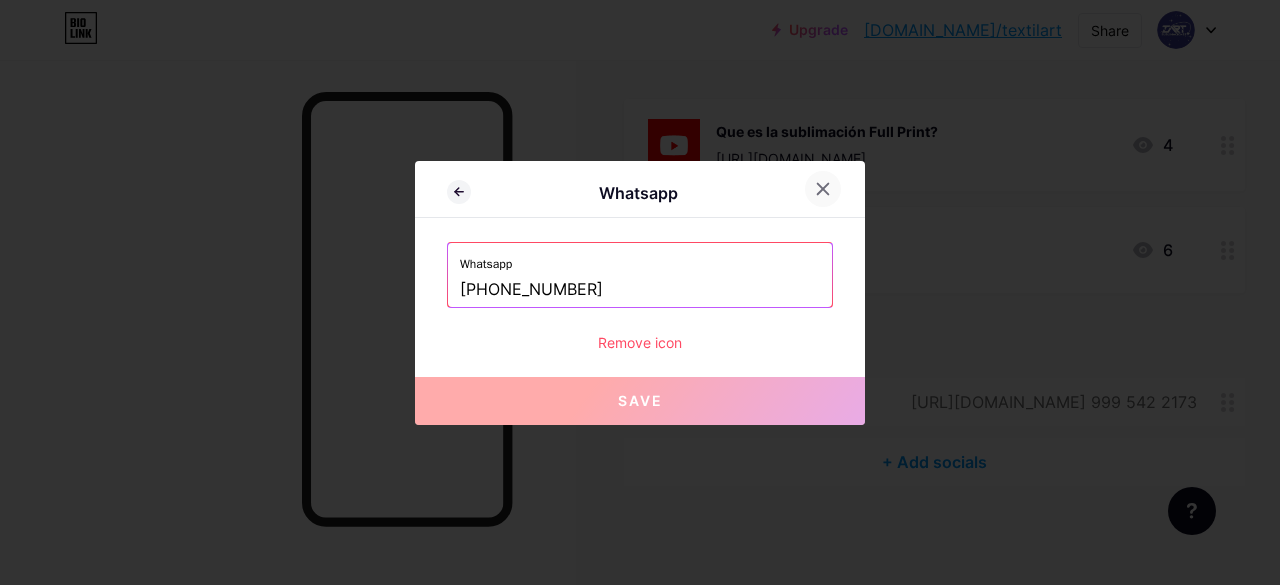 click at bounding box center (823, 189) 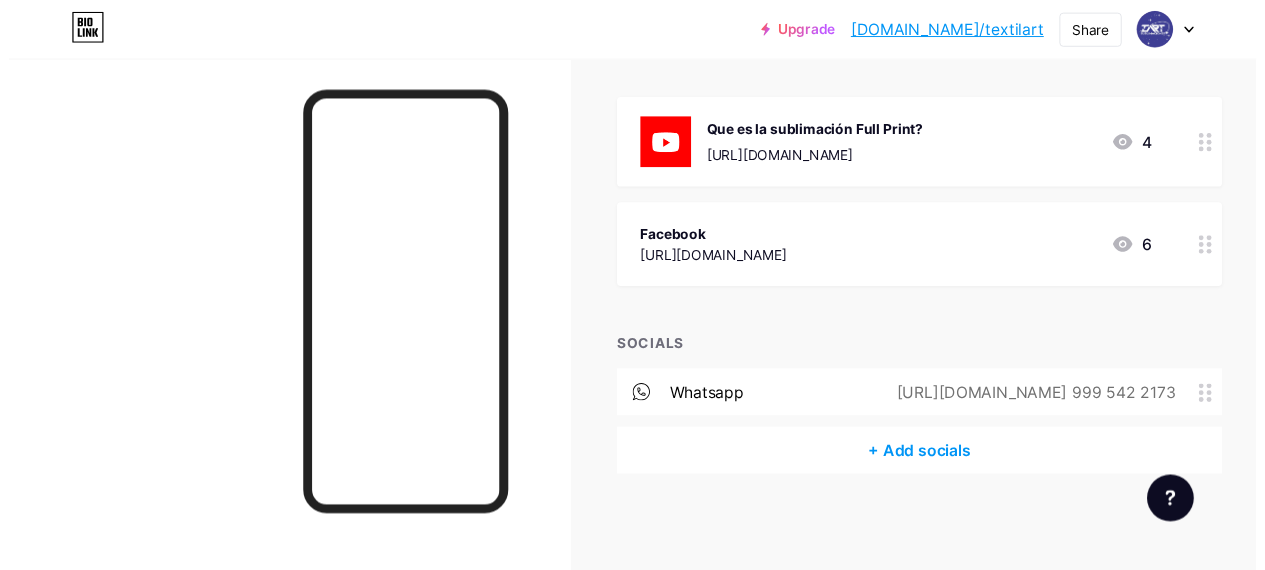 scroll, scrollTop: 231, scrollLeft: 0, axis: vertical 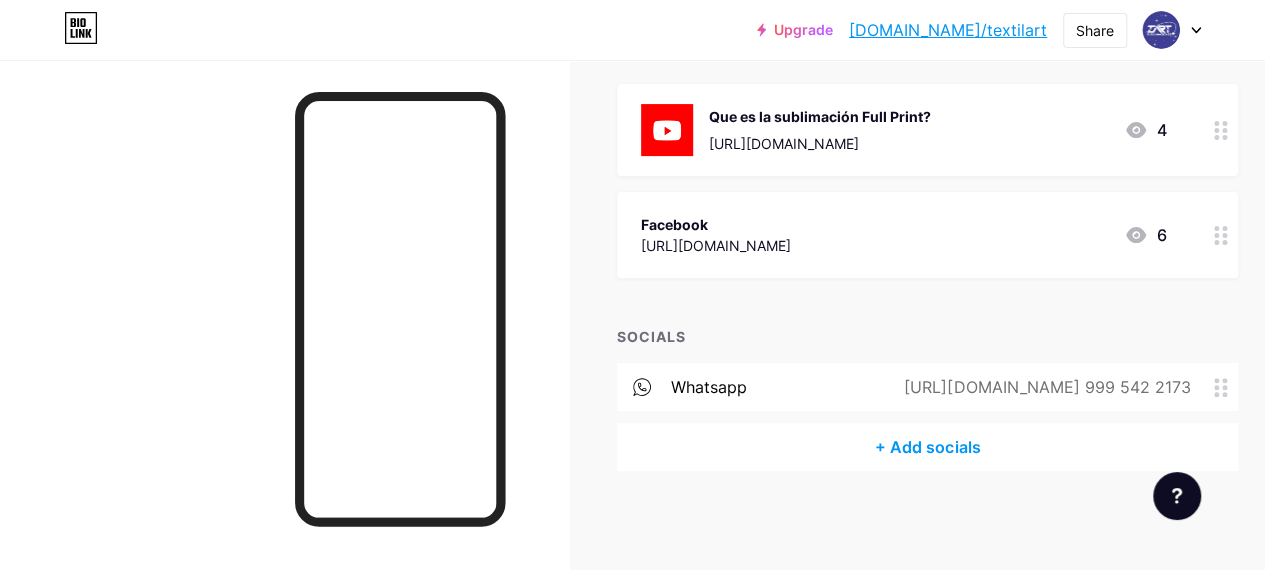 click on "+ Add socials" at bounding box center (927, 447) 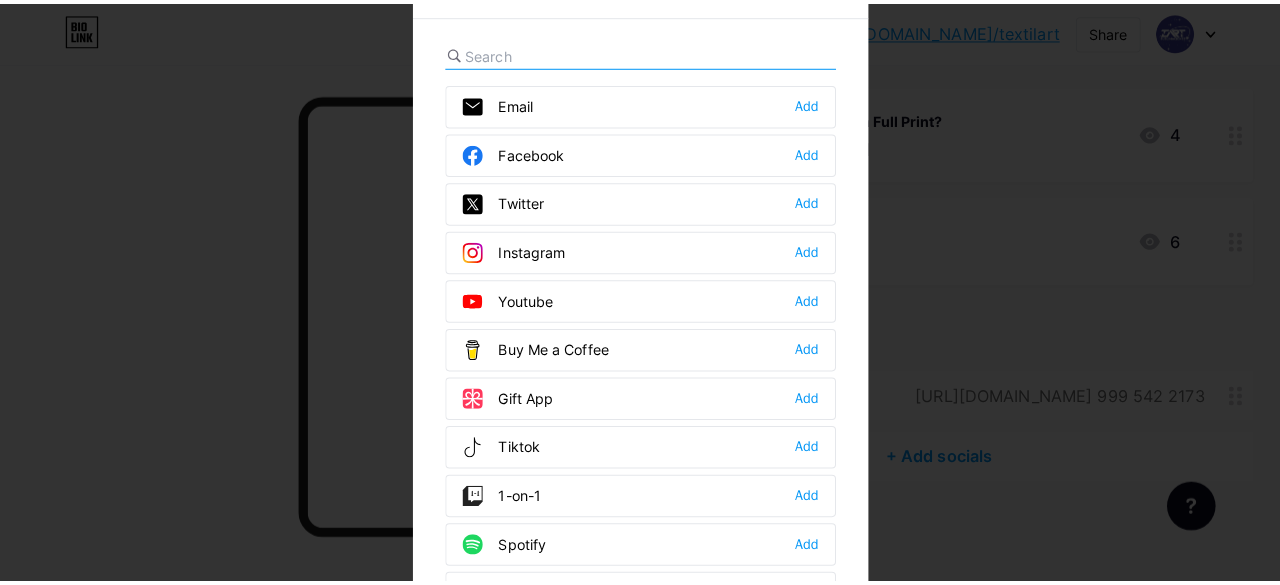 scroll, scrollTop: 216, scrollLeft: 0, axis: vertical 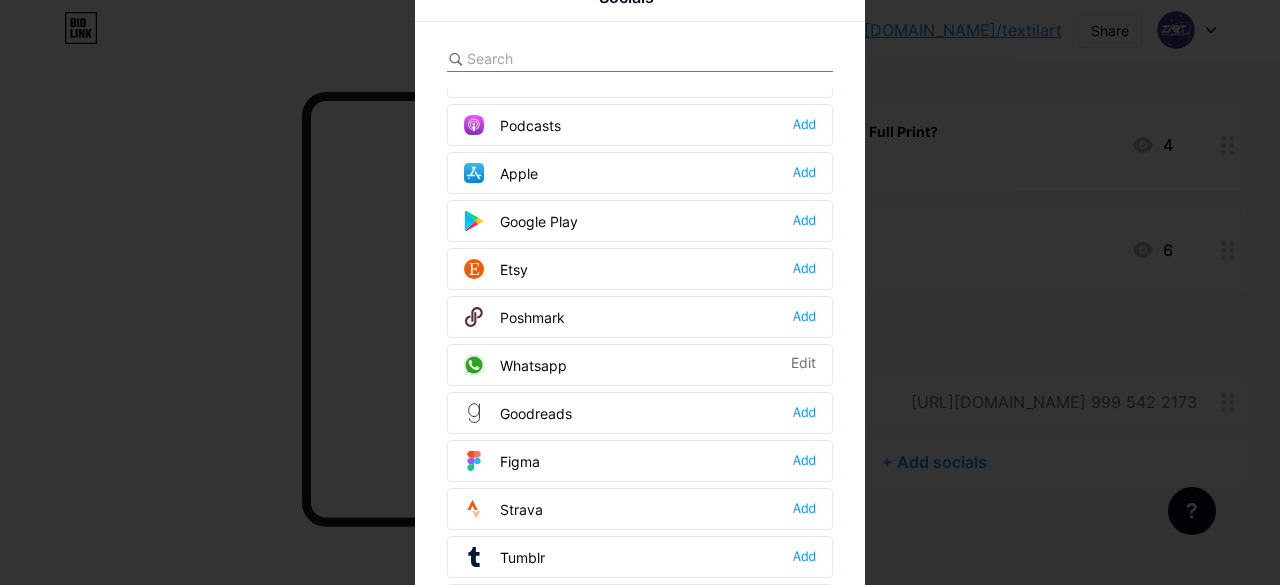 click on "Whatsapp
Edit" at bounding box center (640, 365) 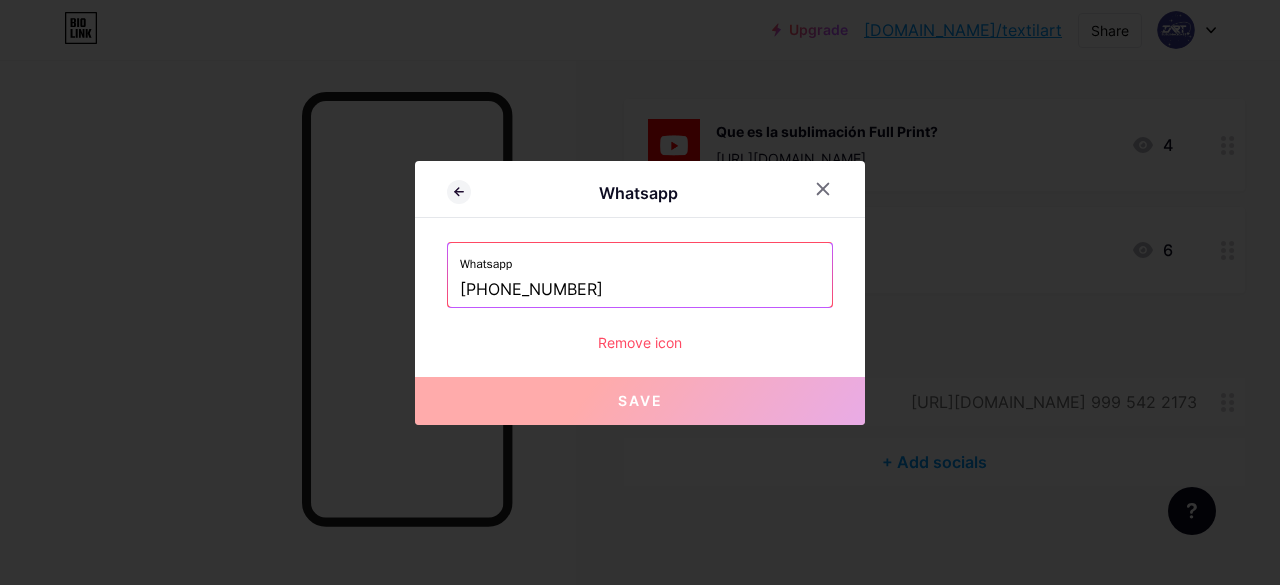 click on "Remove icon" at bounding box center [640, 342] 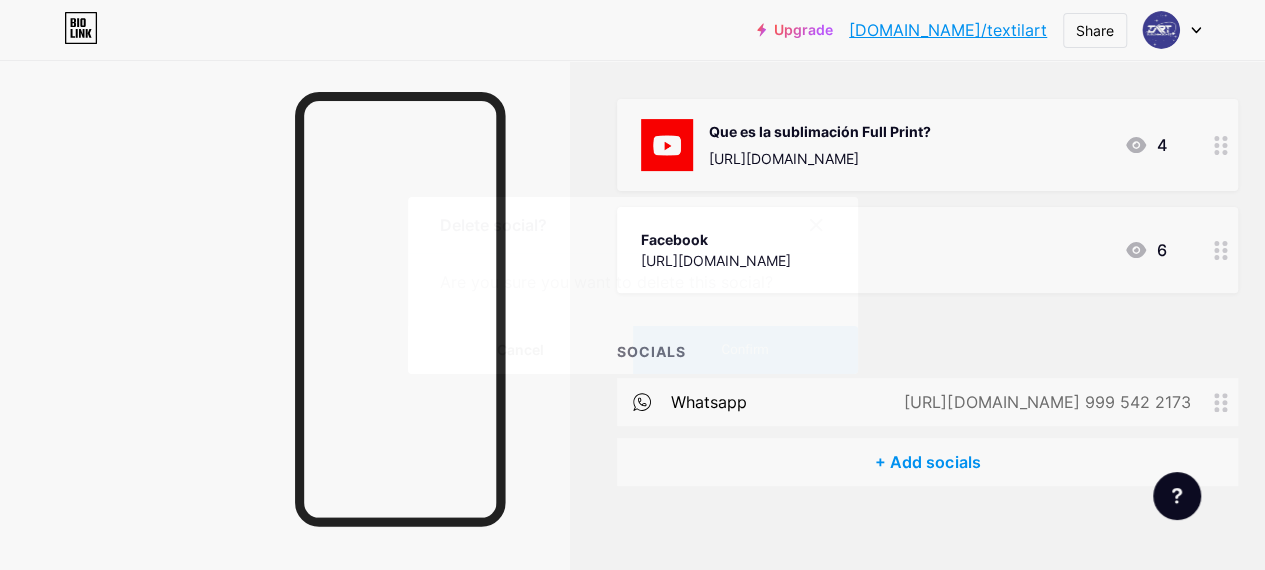 click on "Confirm" at bounding box center (745, 350) 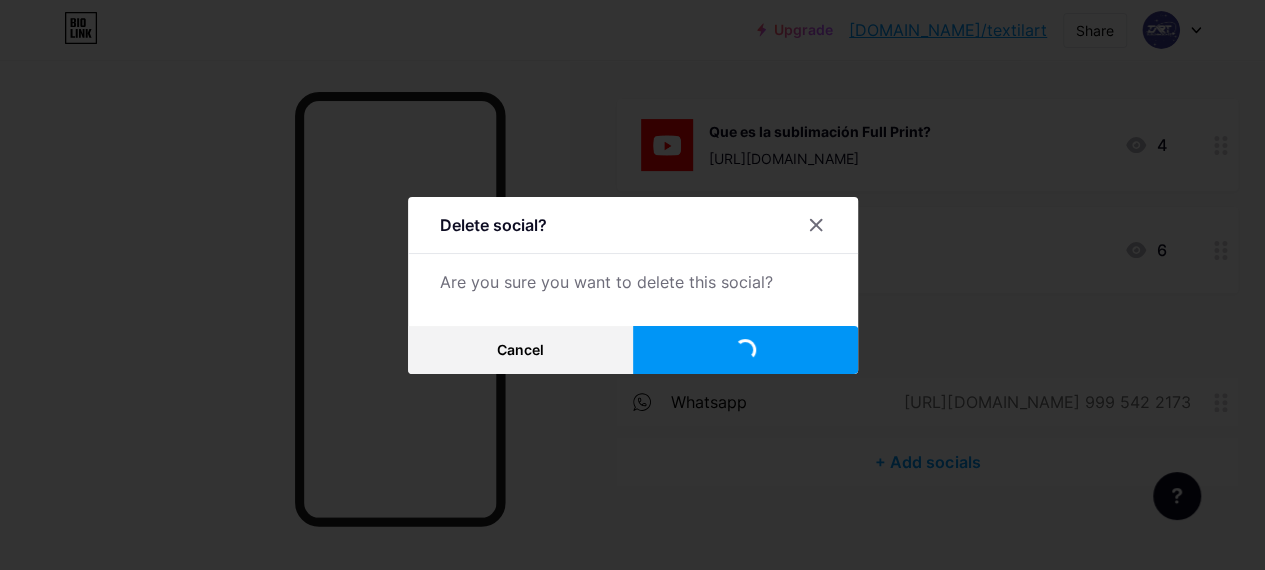 scroll, scrollTop: 171, scrollLeft: 0, axis: vertical 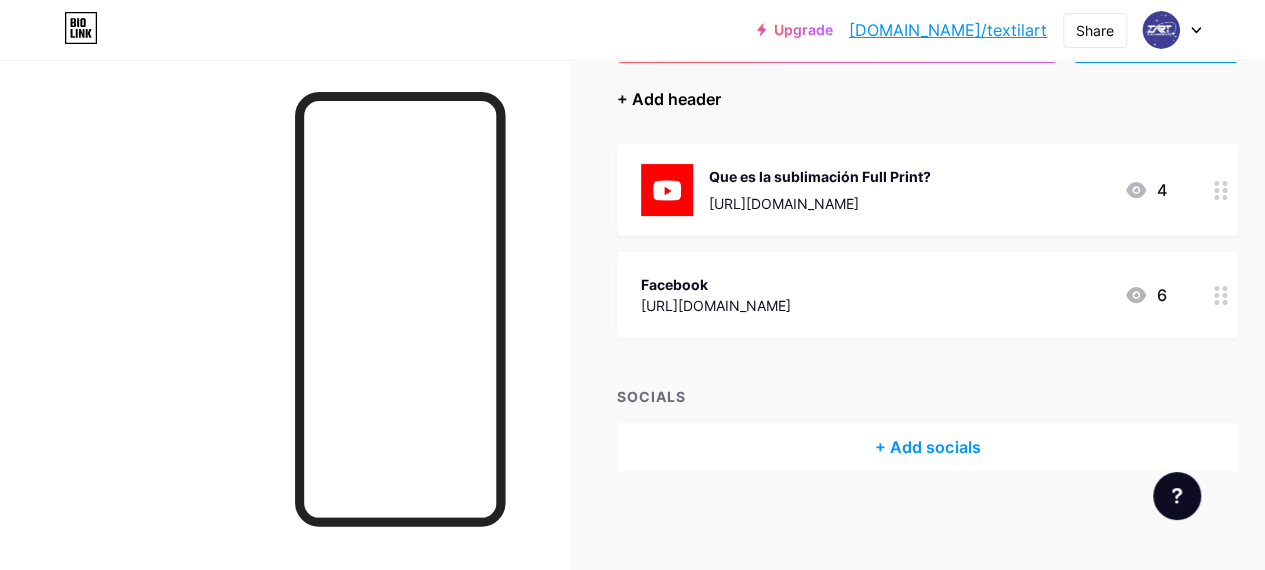click on "+ Add header" at bounding box center (669, 99) 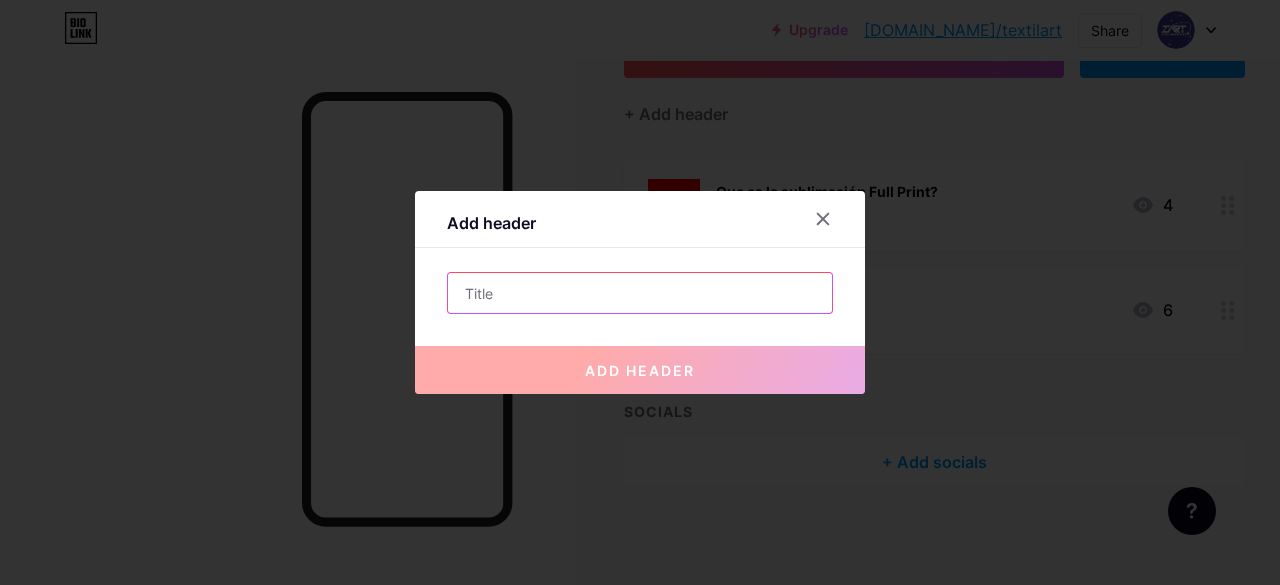 click at bounding box center [640, 293] 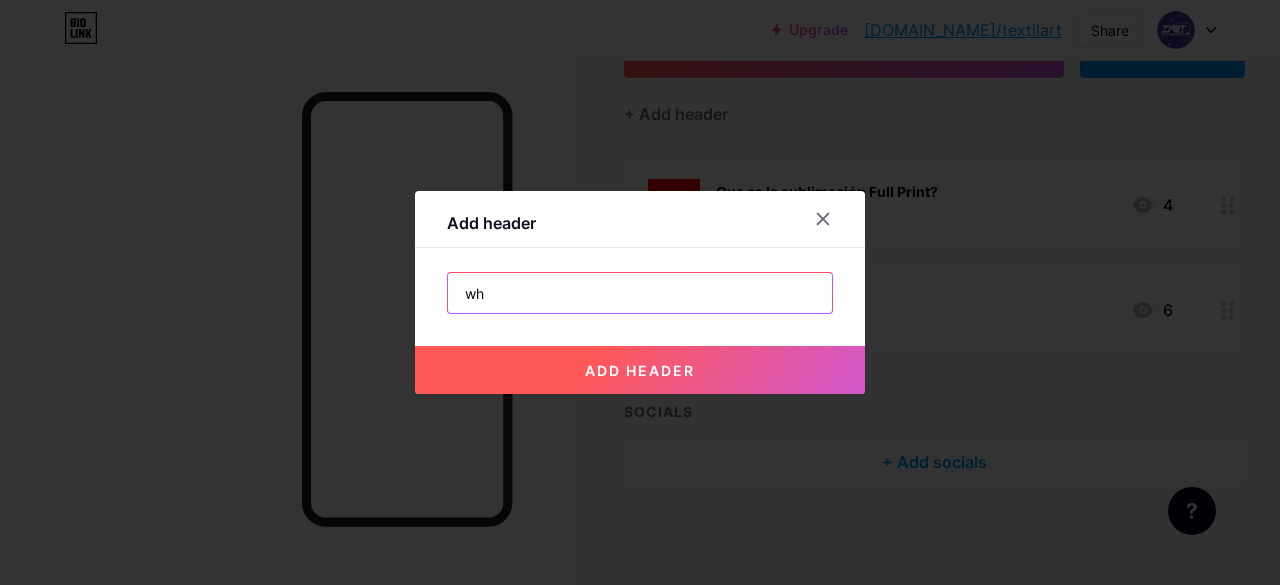 type on "w" 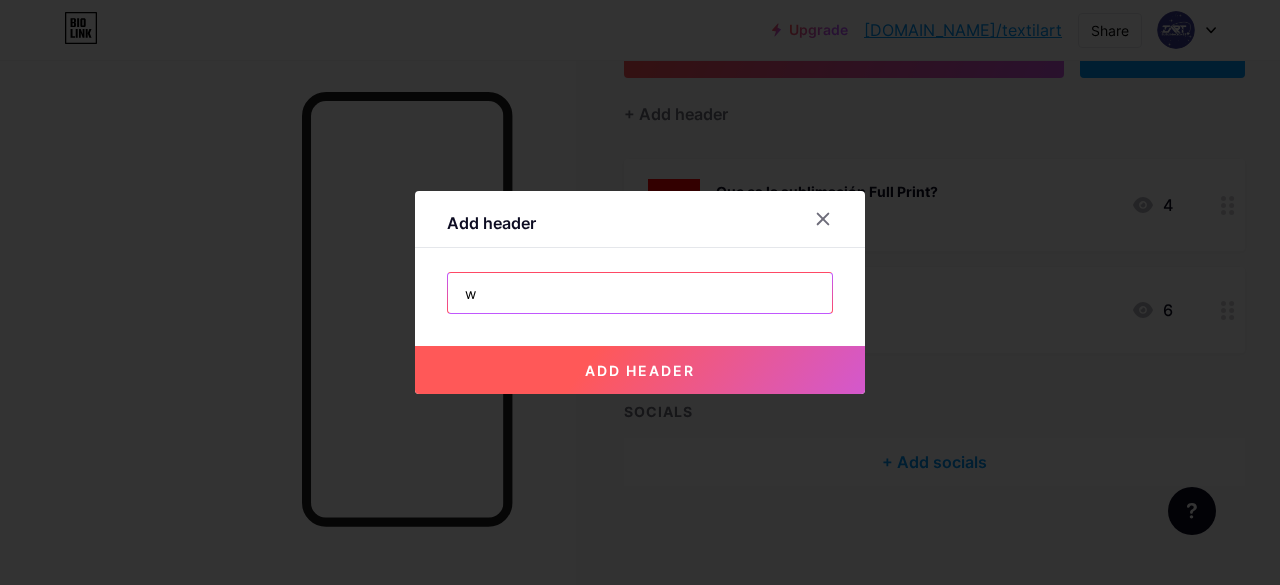 type 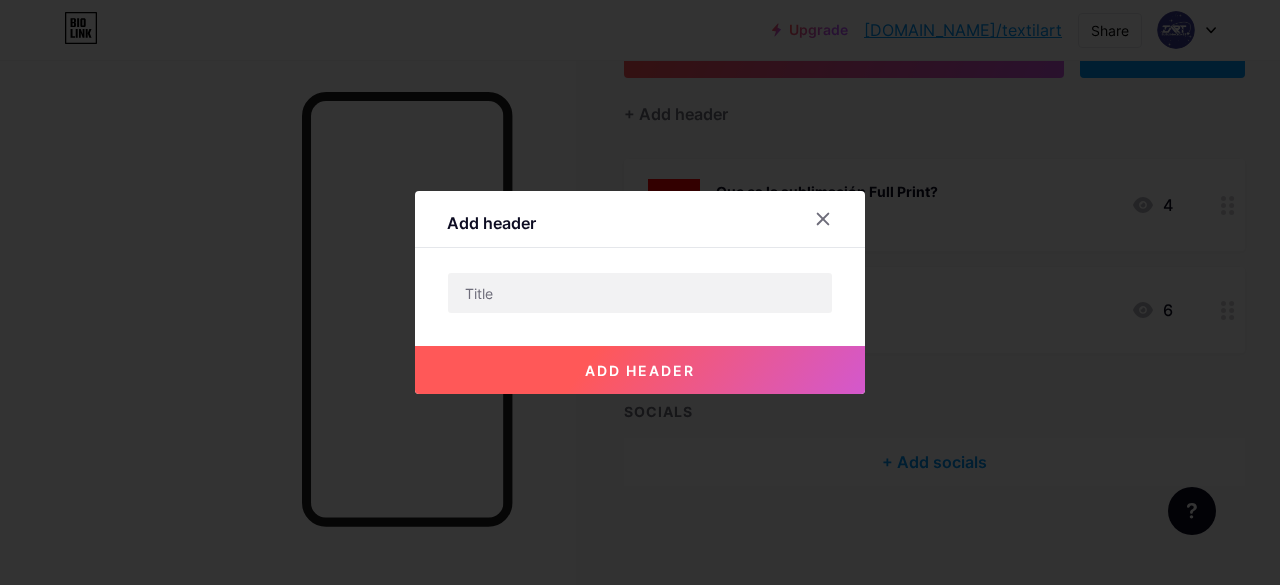 click on "Add header" at bounding box center (640, 224) 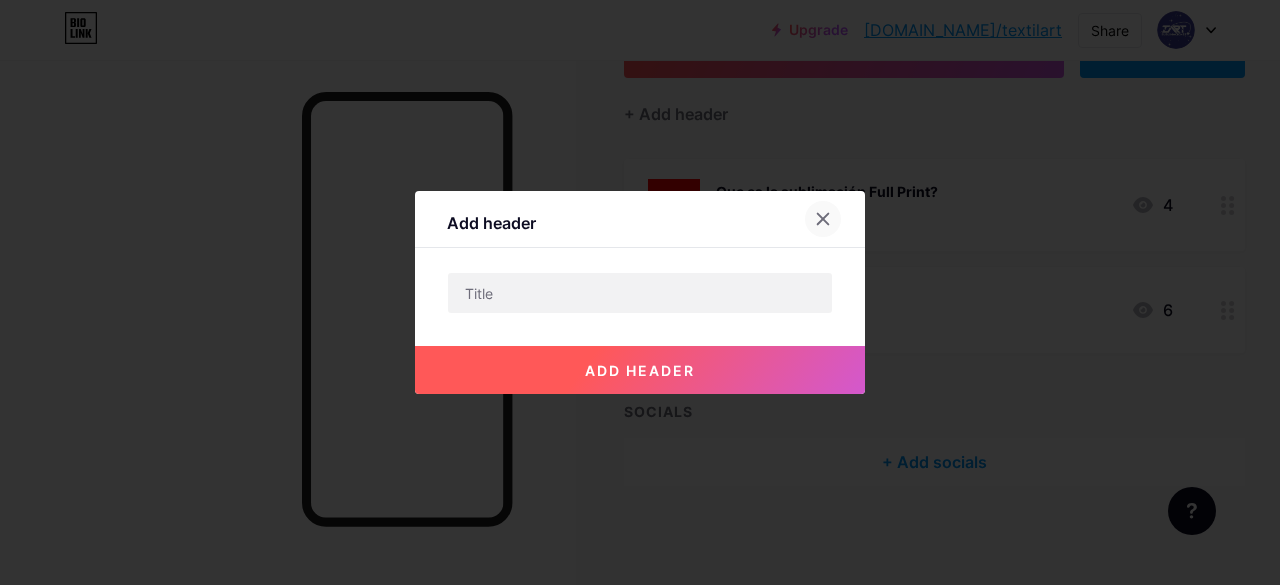 click 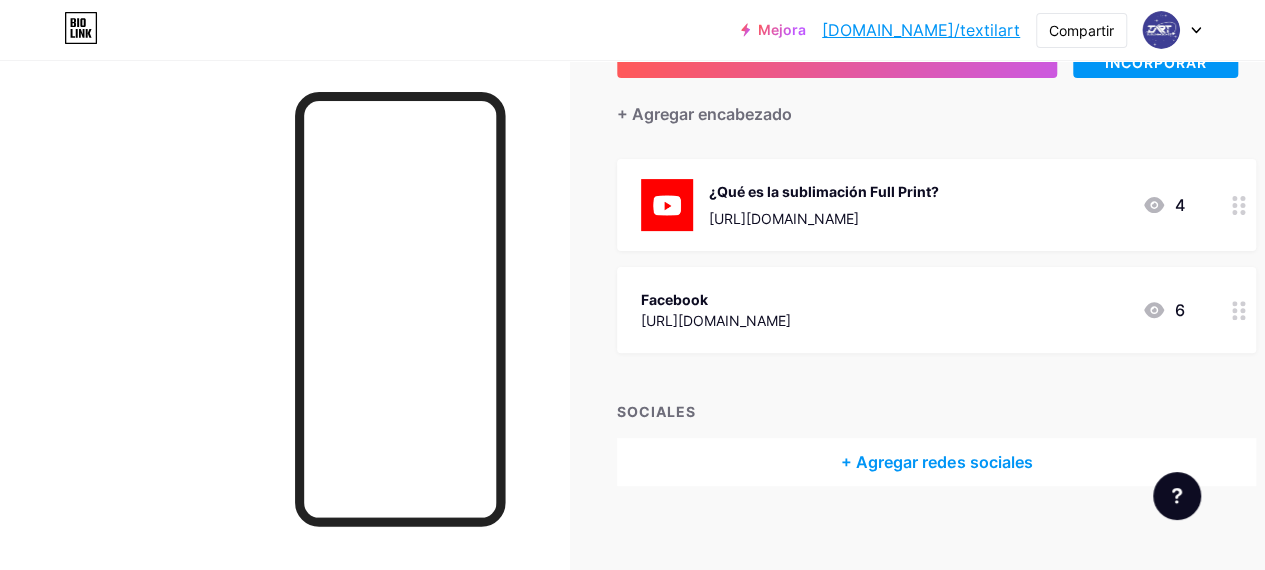 scroll, scrollTop: 0, scrollLeft: 0, axis: both 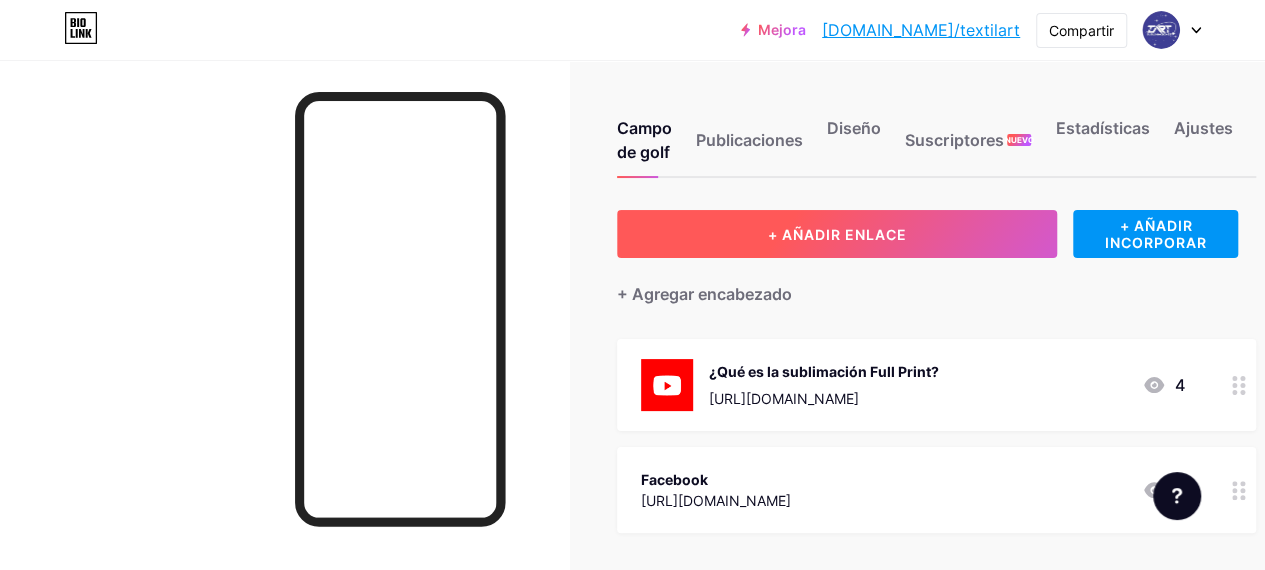 click on "+ AÑADIR ENLACE" at bounding box center [837, 234] 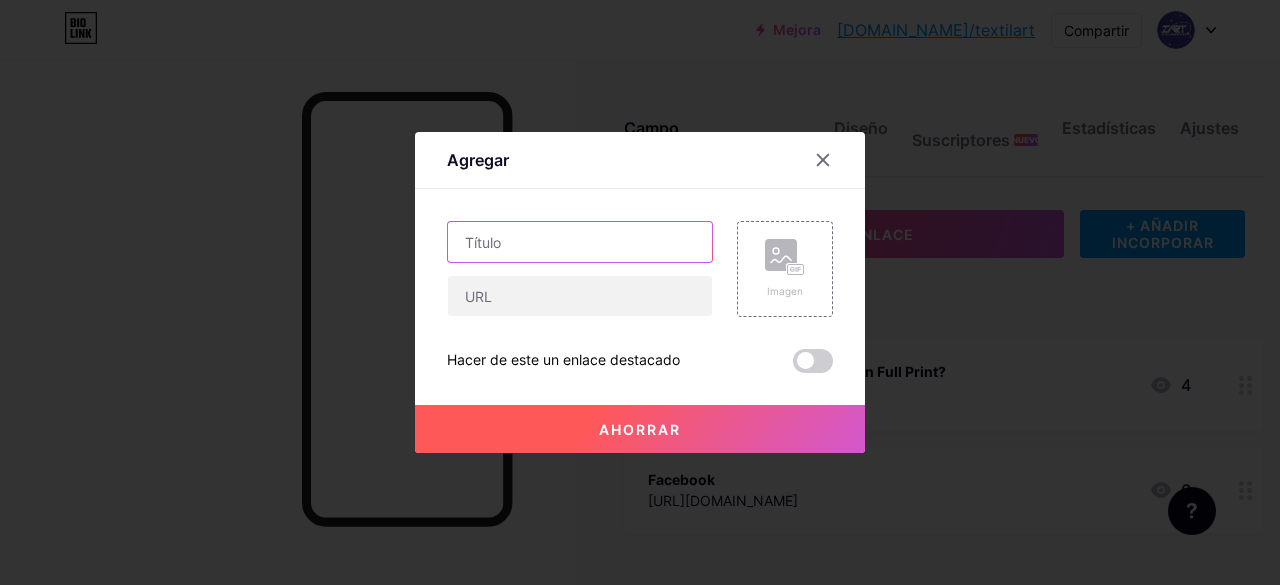 click at bounding box center (580, 242) 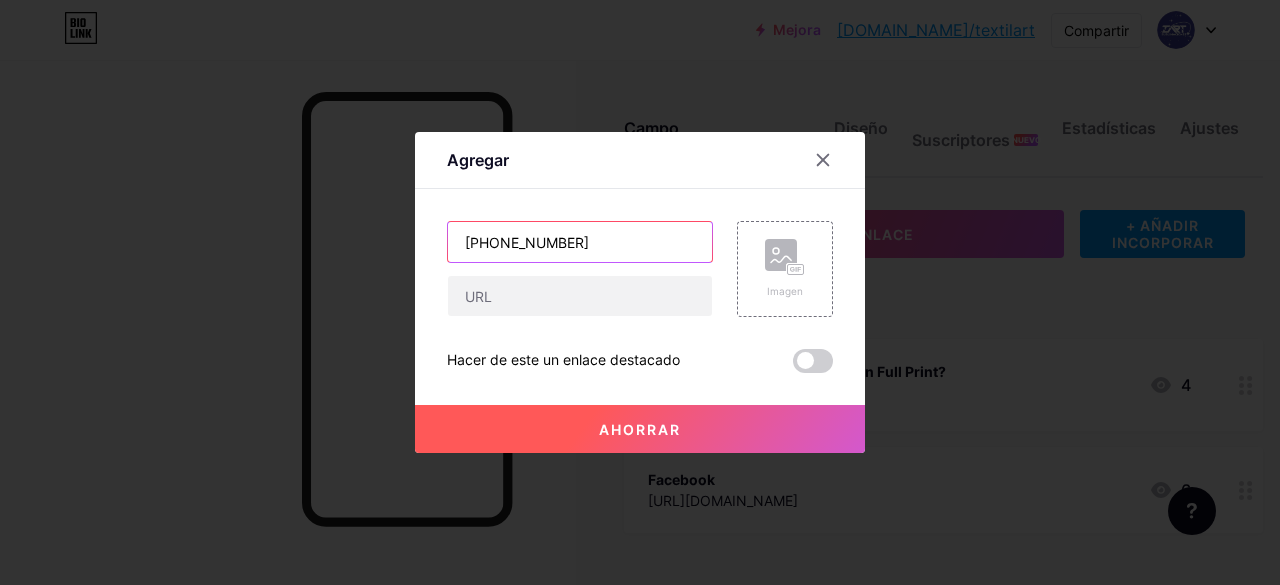 click on "[PHONE_NUMBER]" at bounding box center [580, 242] 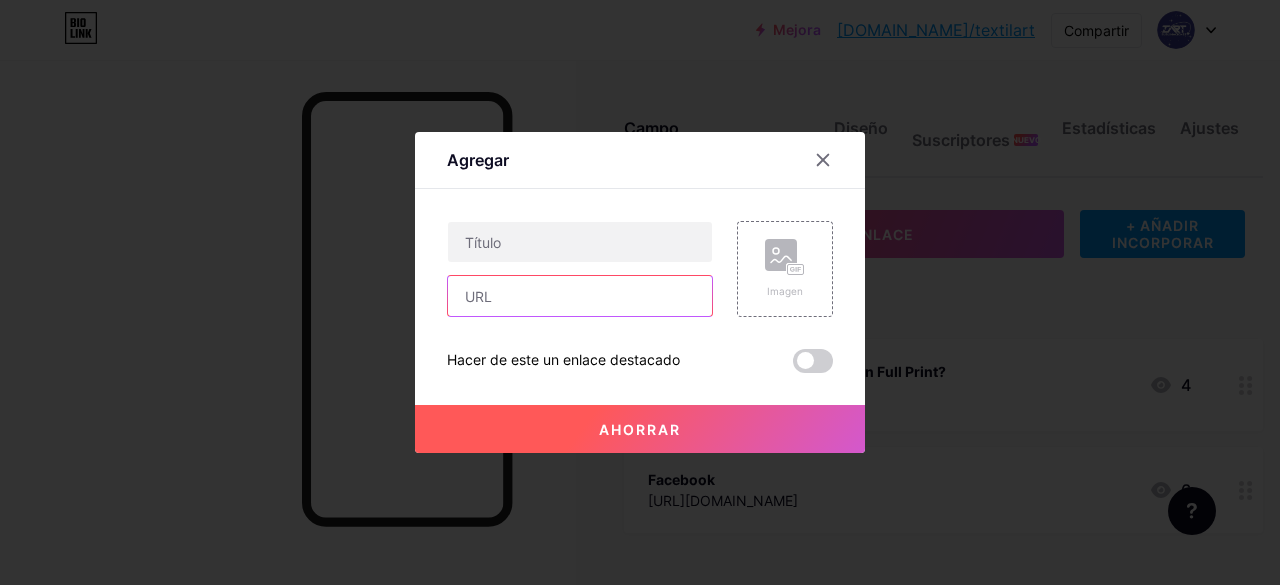 click at bounding box center [580, 296] 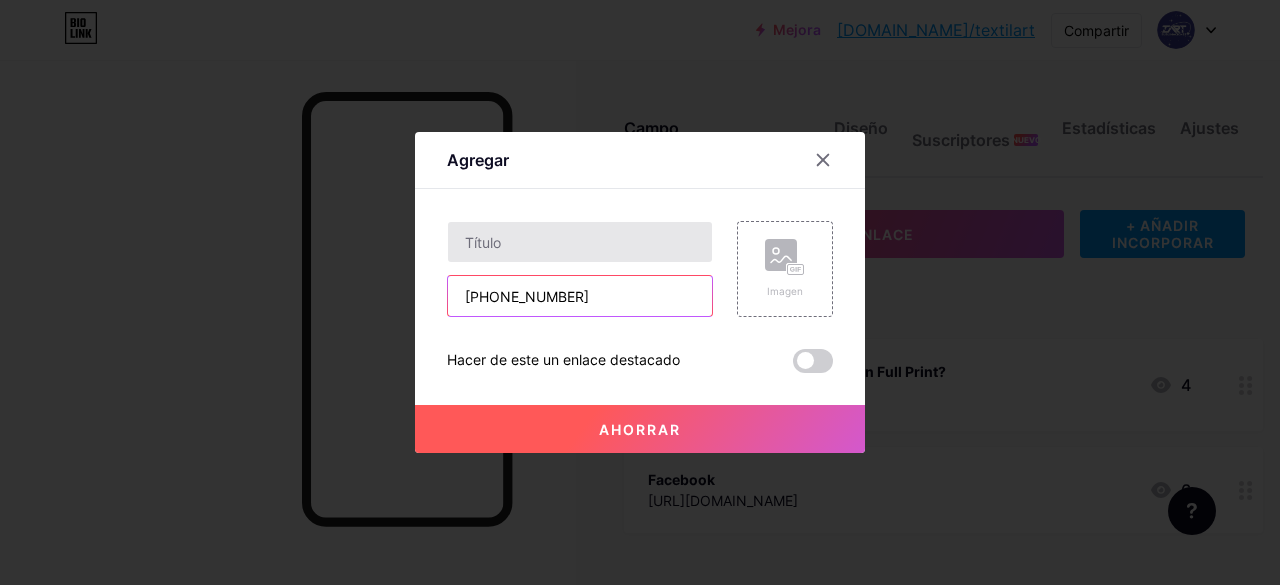 type on "[PHONE_NUMBER]" 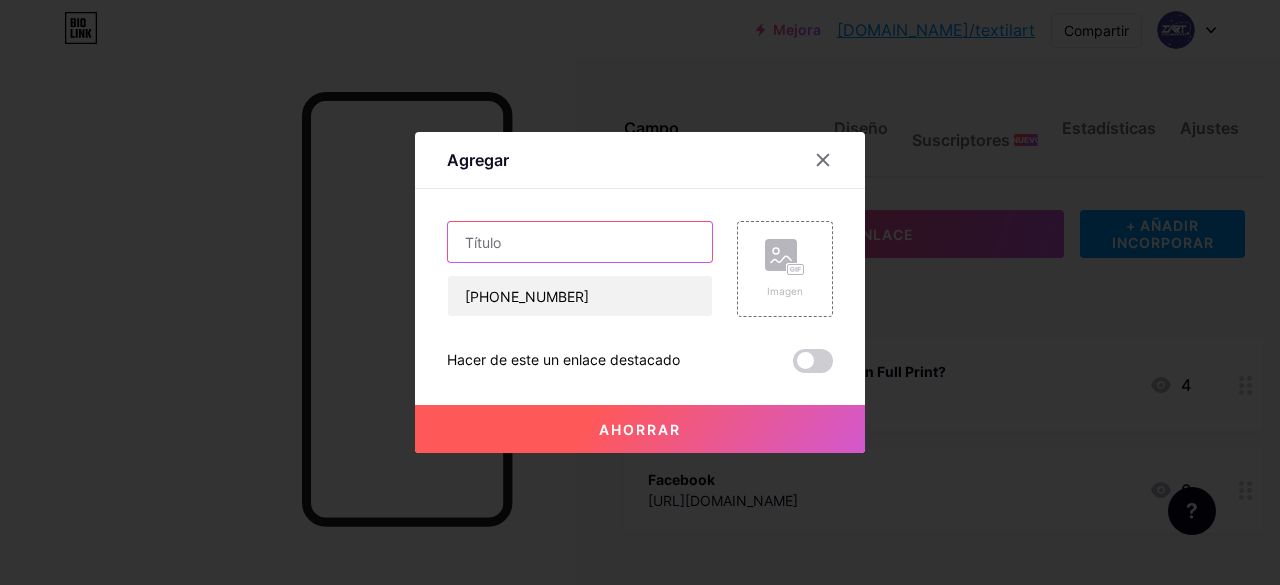 click at bounding box center (580, 242) 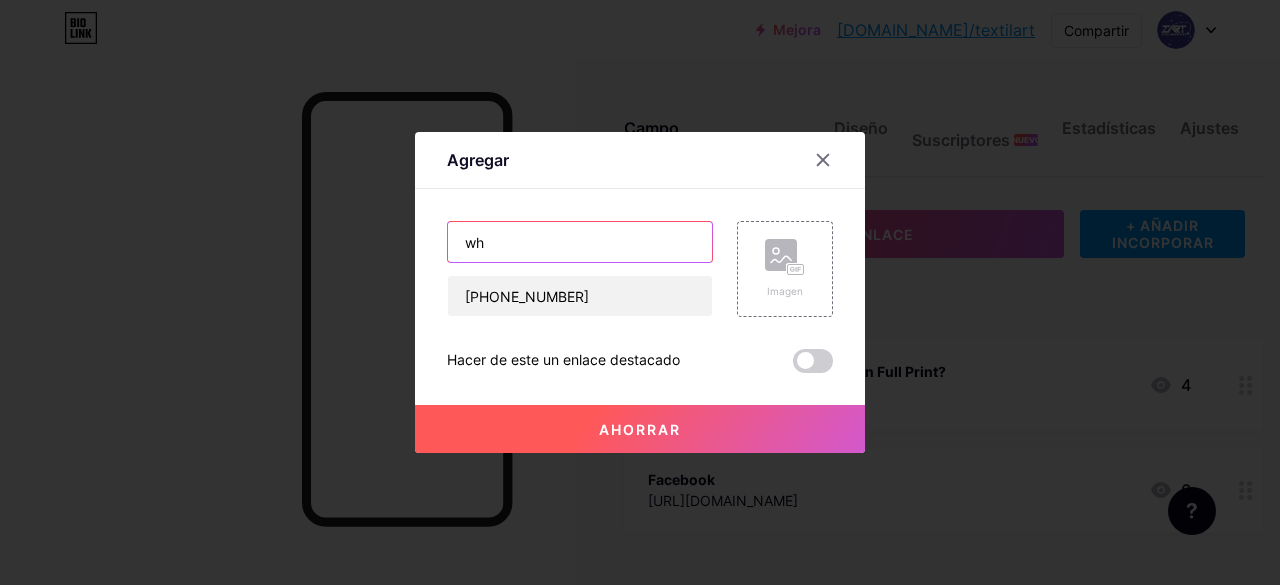 type on "w" 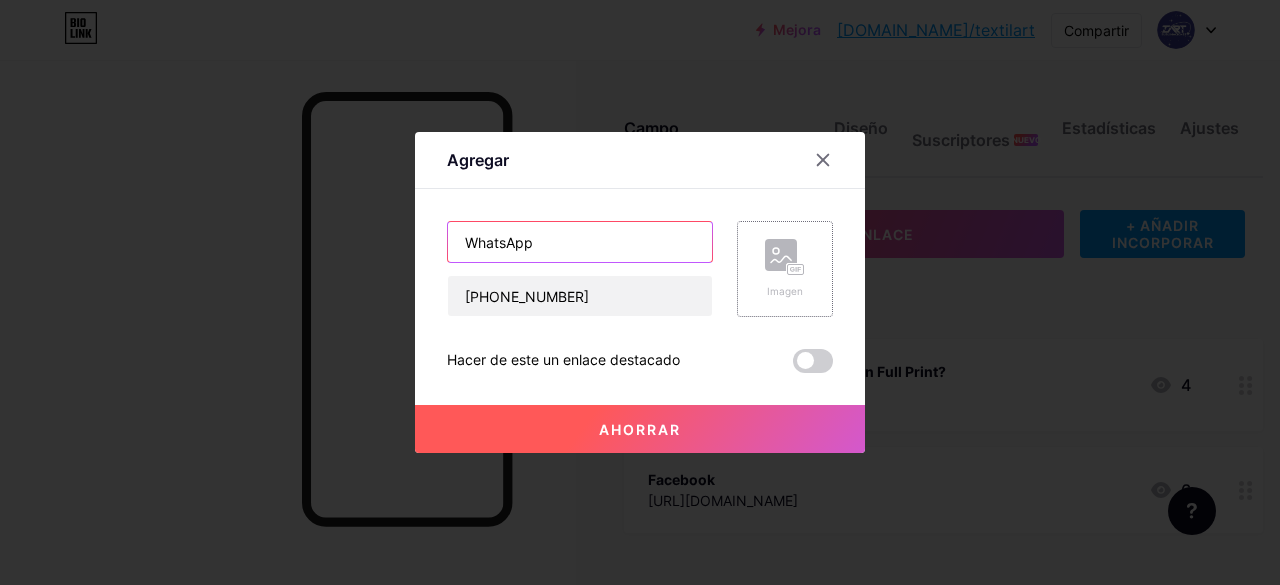 type on "WhatsApp" 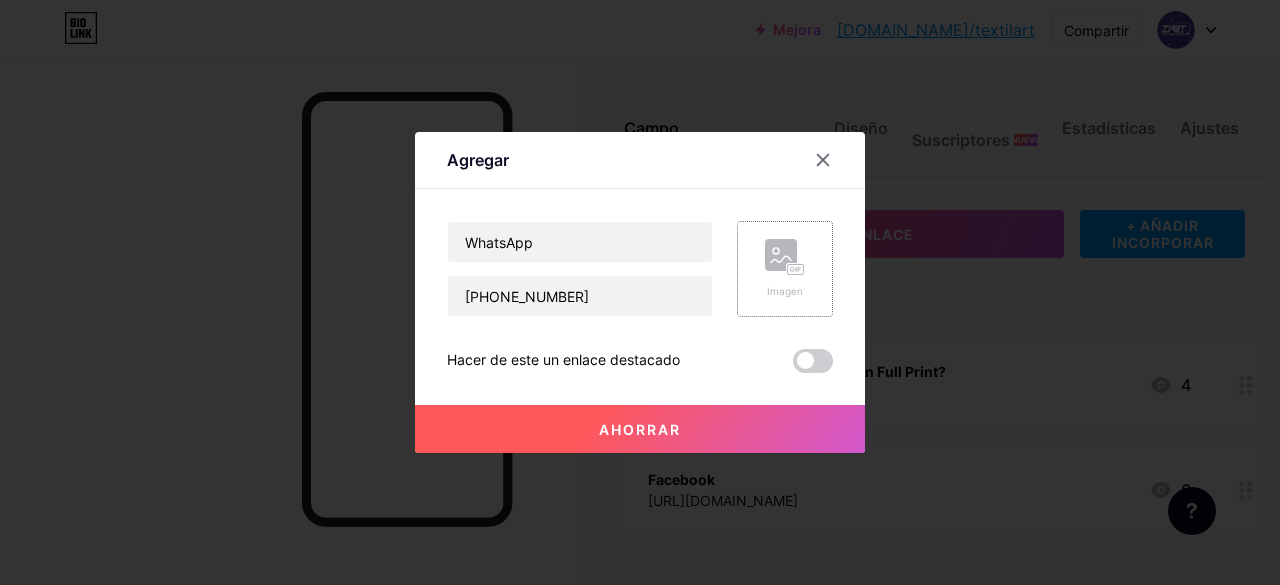 click 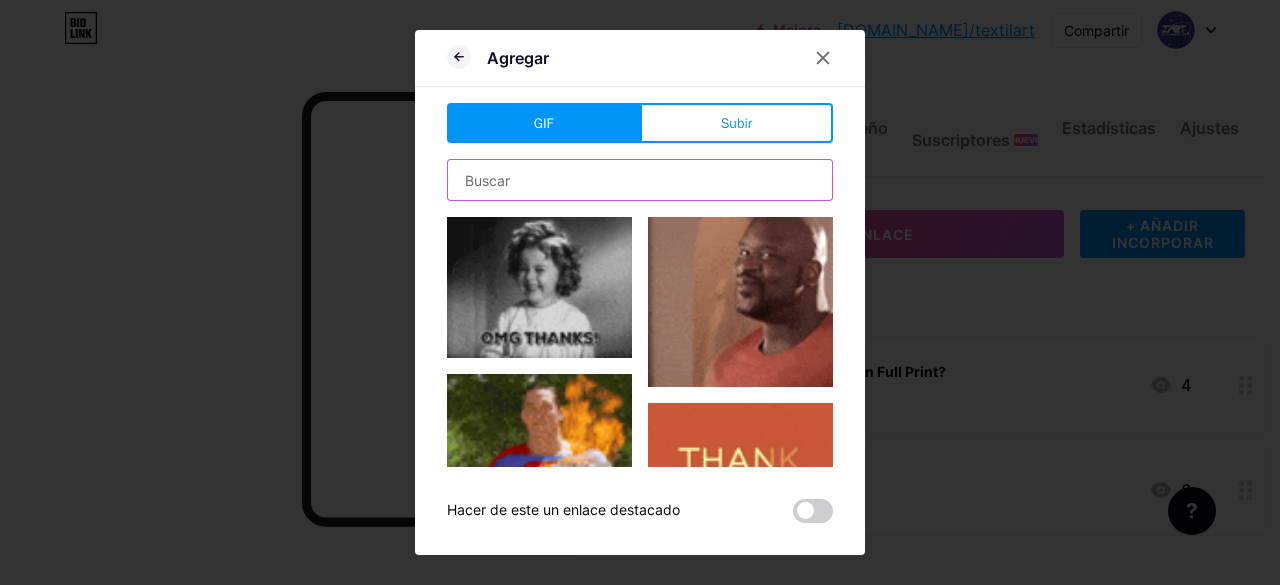click at bounding box center (640, 180) 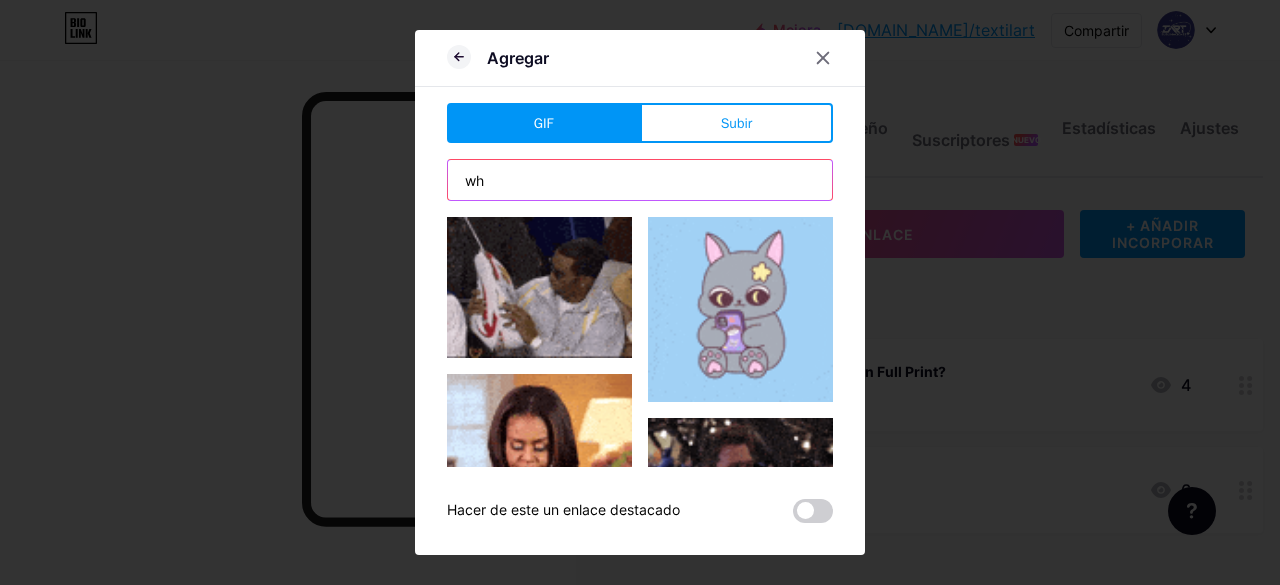 type on "w" 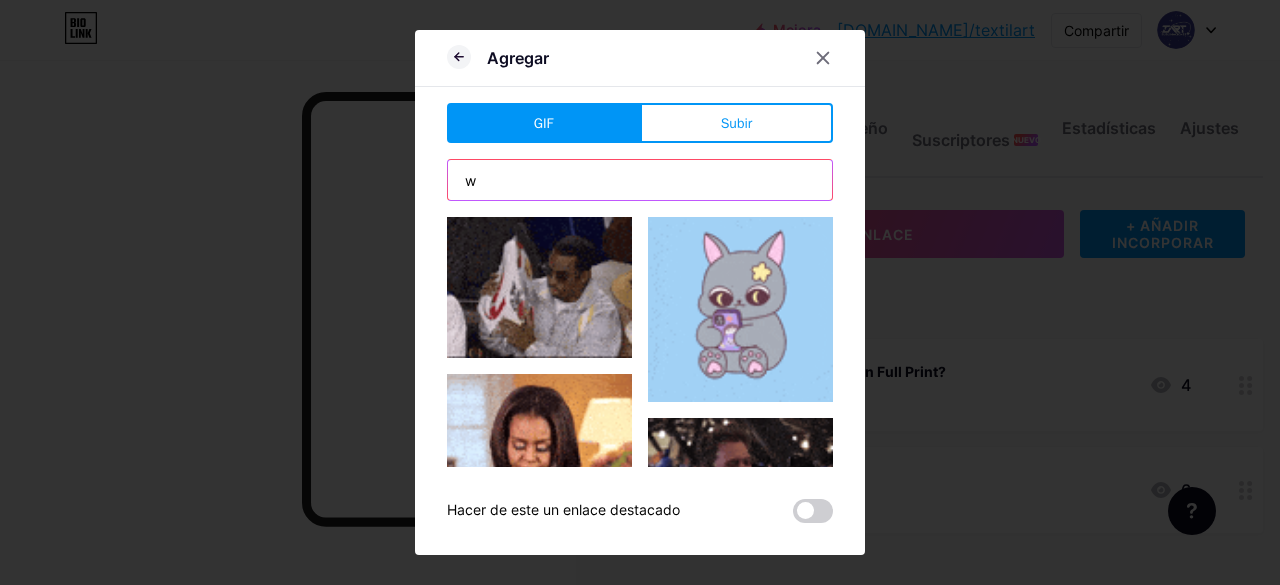 type 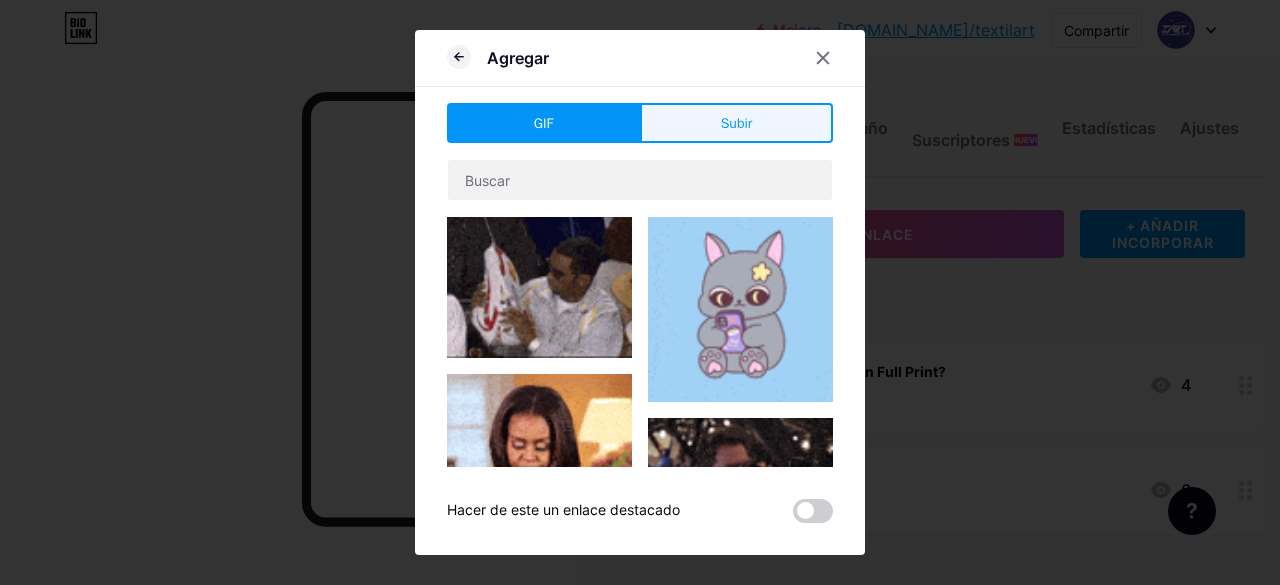 click on "Subir" at bounding box center (736, 123) 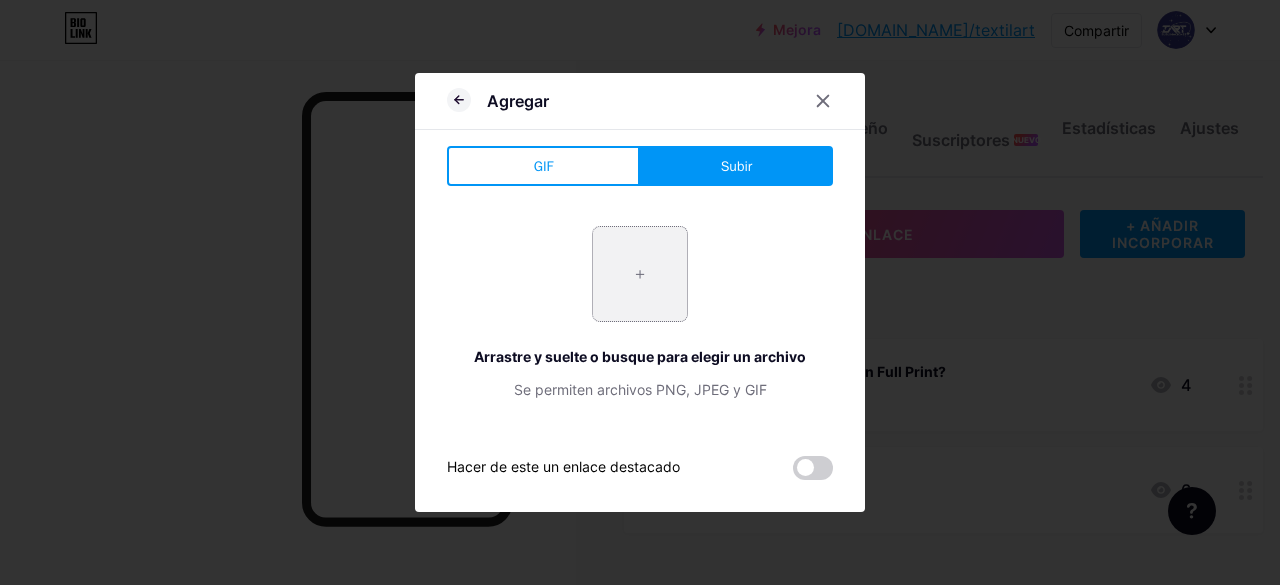 click at bounding box center (640, 274) 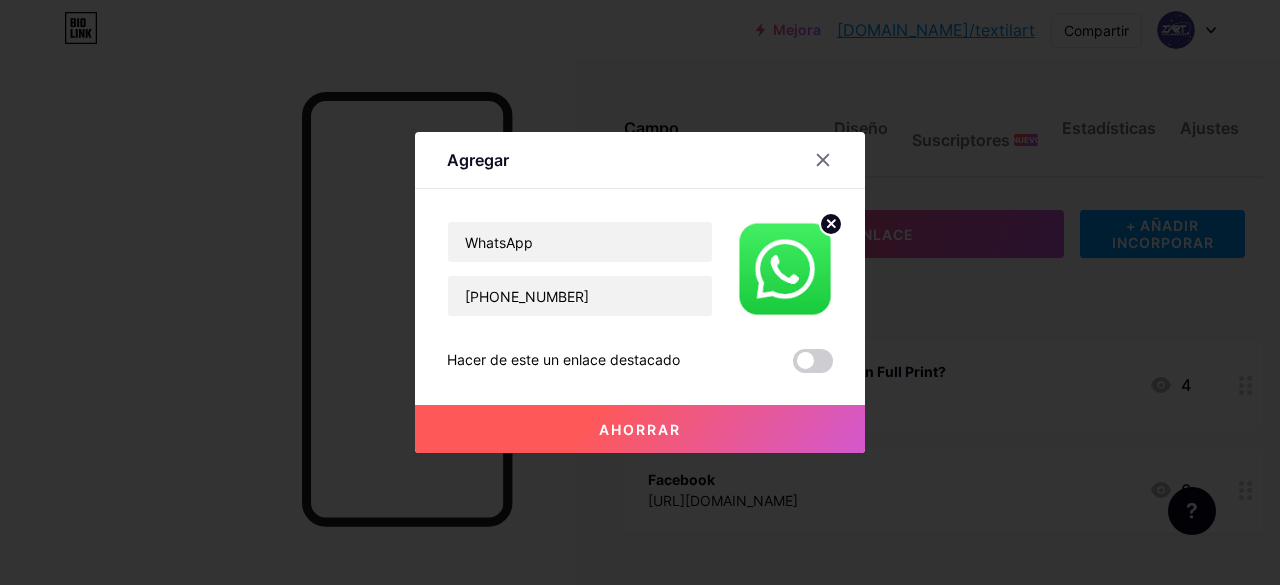 click at bounding box center (813, 361) 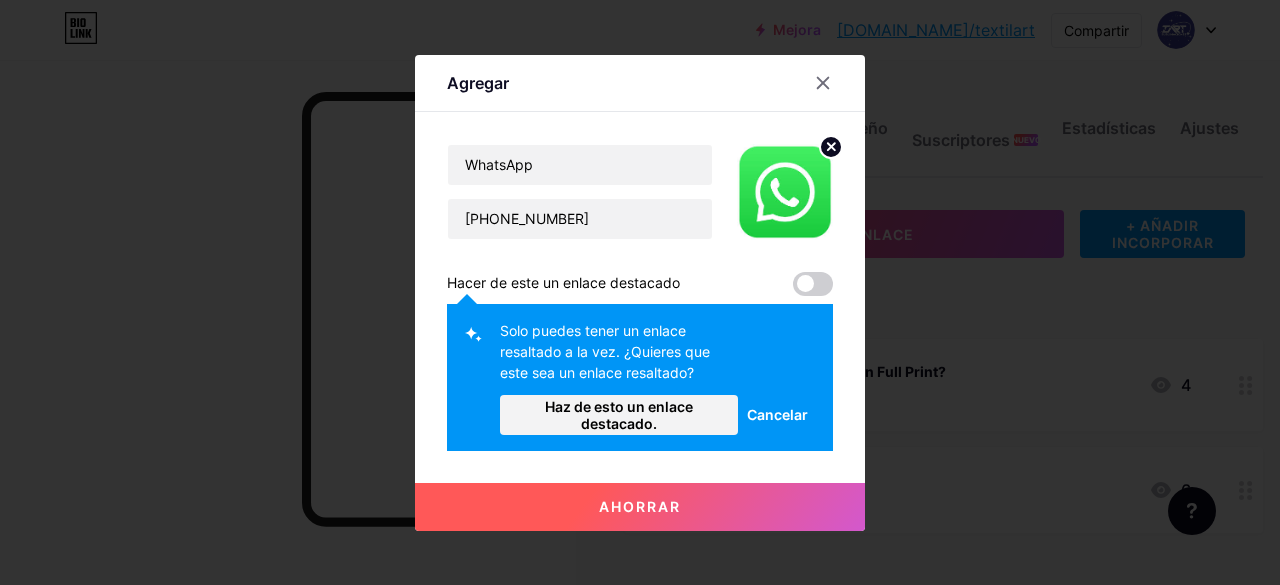 click at bounding box center [813, 284] 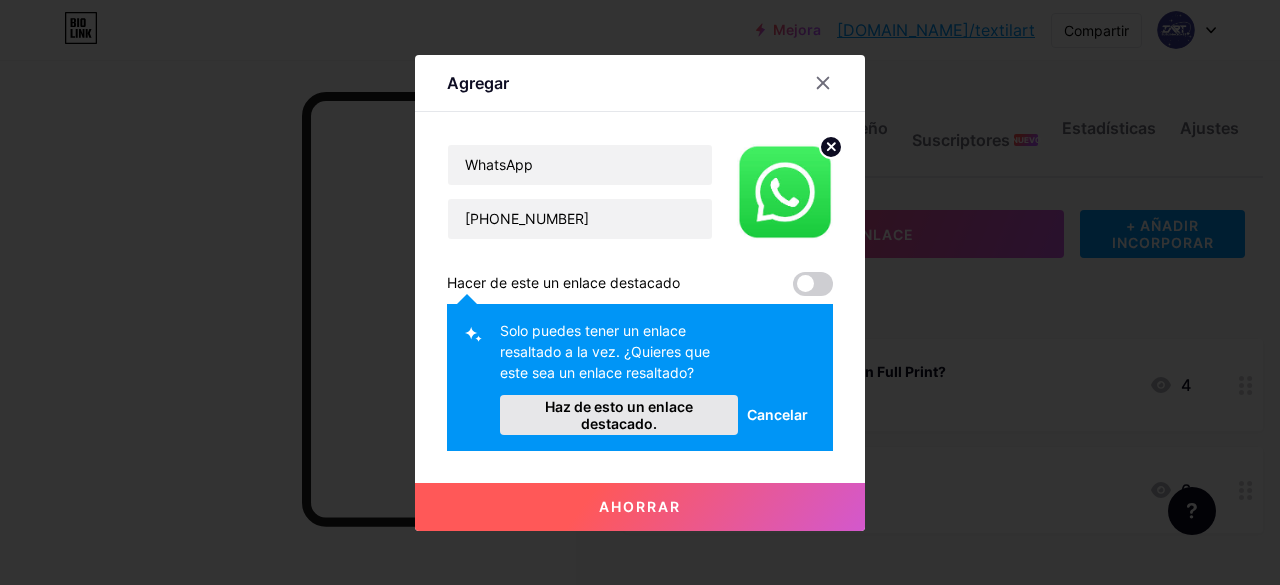 click on "Haz de esto un enlace destacado." at bounding box center (619, 415) 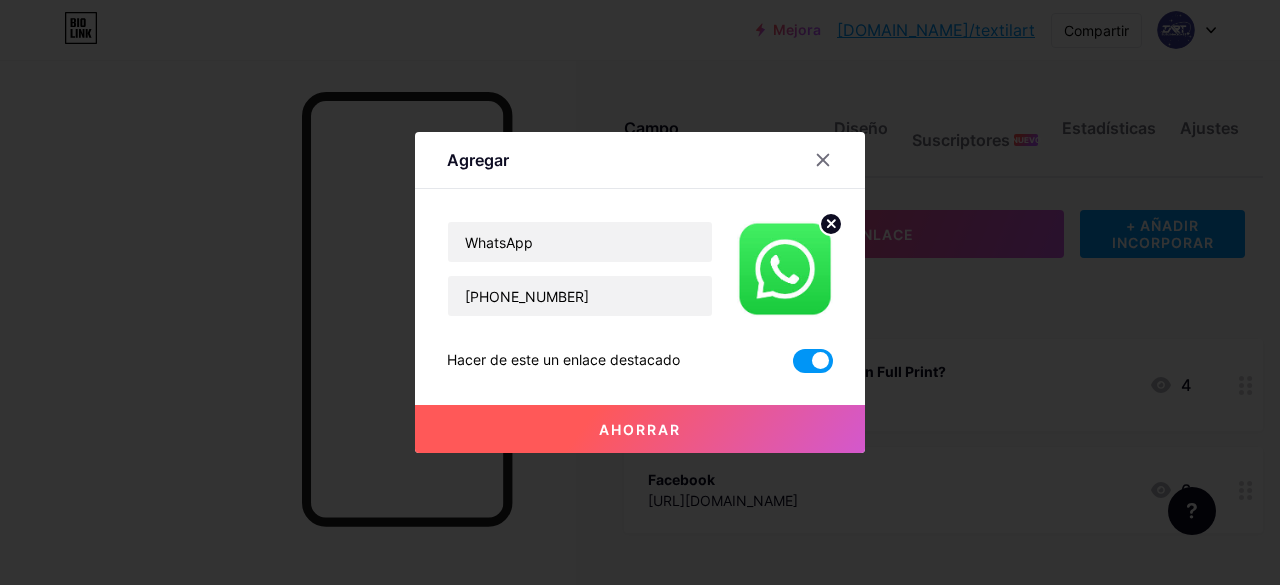 click on "Ahorrar" at bounding box center [640, 429] 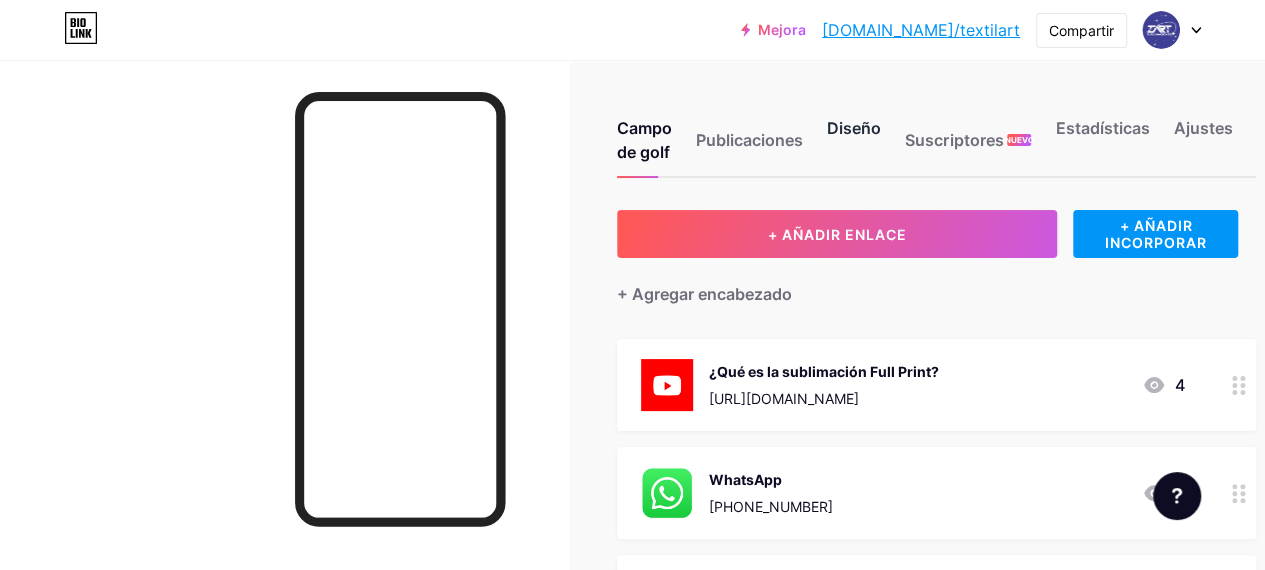 click on "Diseño" at bounding box center (854, 146) 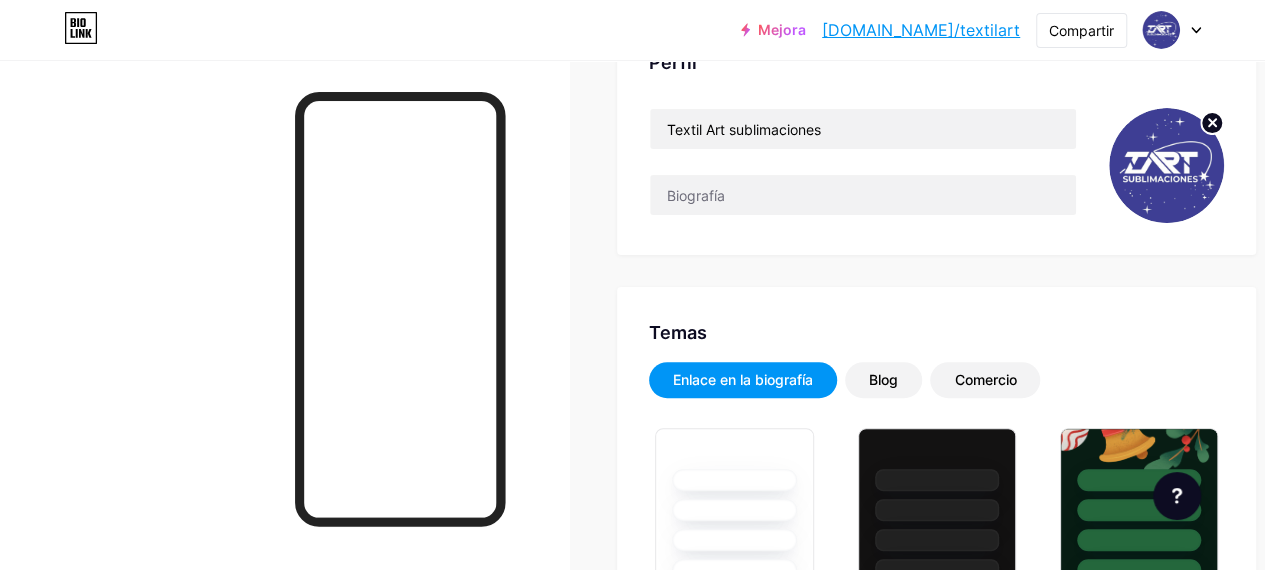 type on "#0031f5" 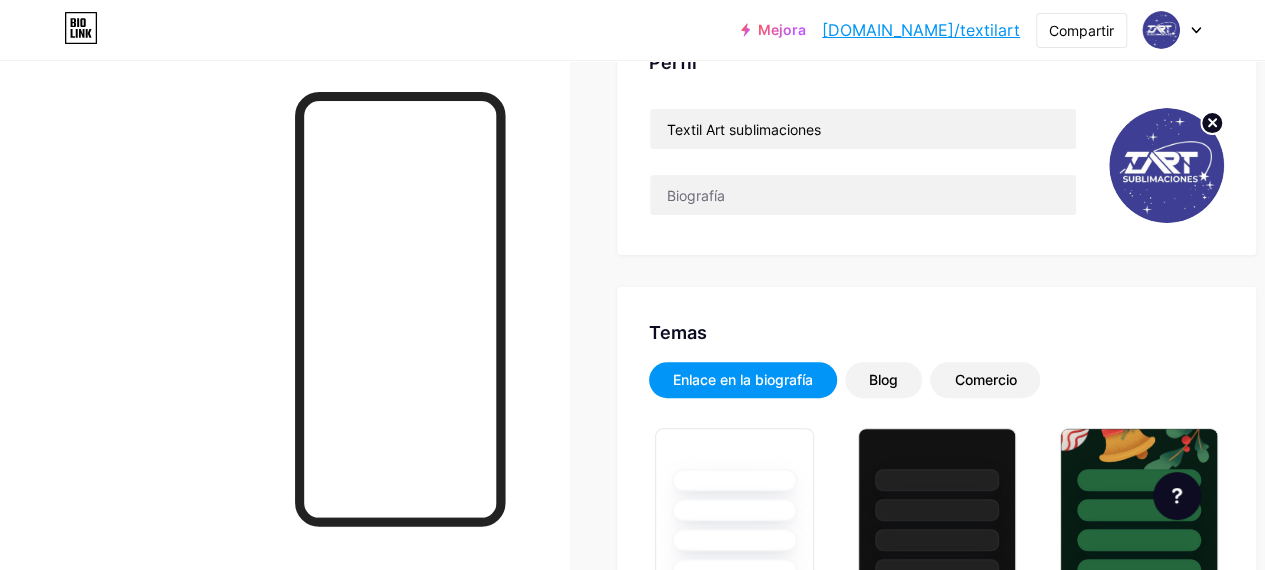 type on "#000000" 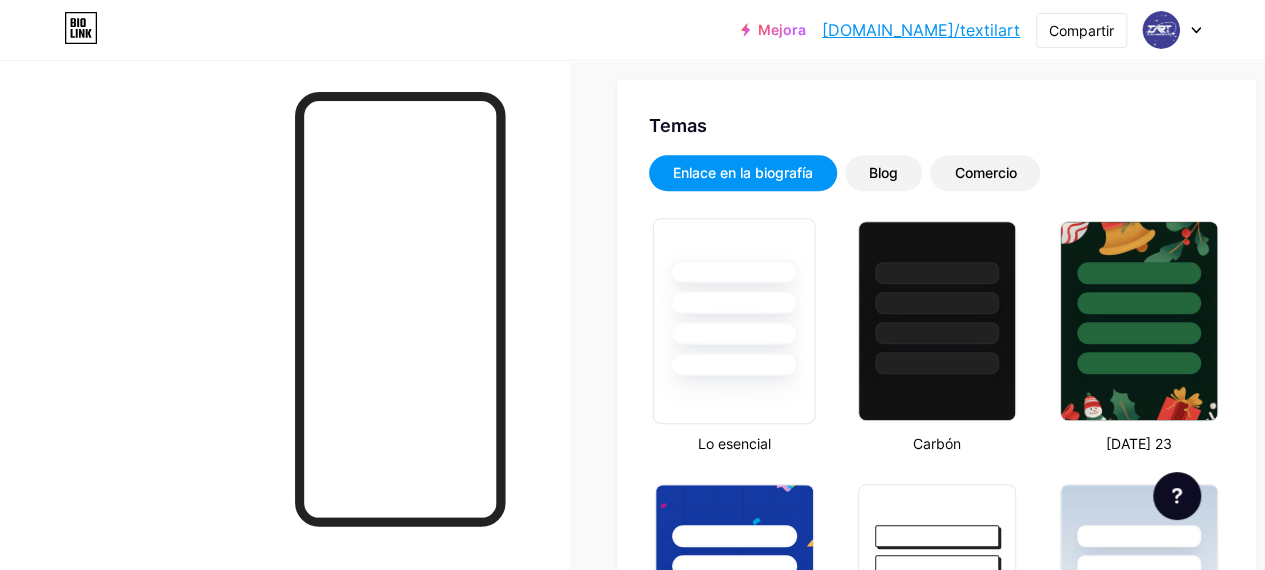 scroll, scrollTop: 300, scrollLeft: 0, axis: vertical 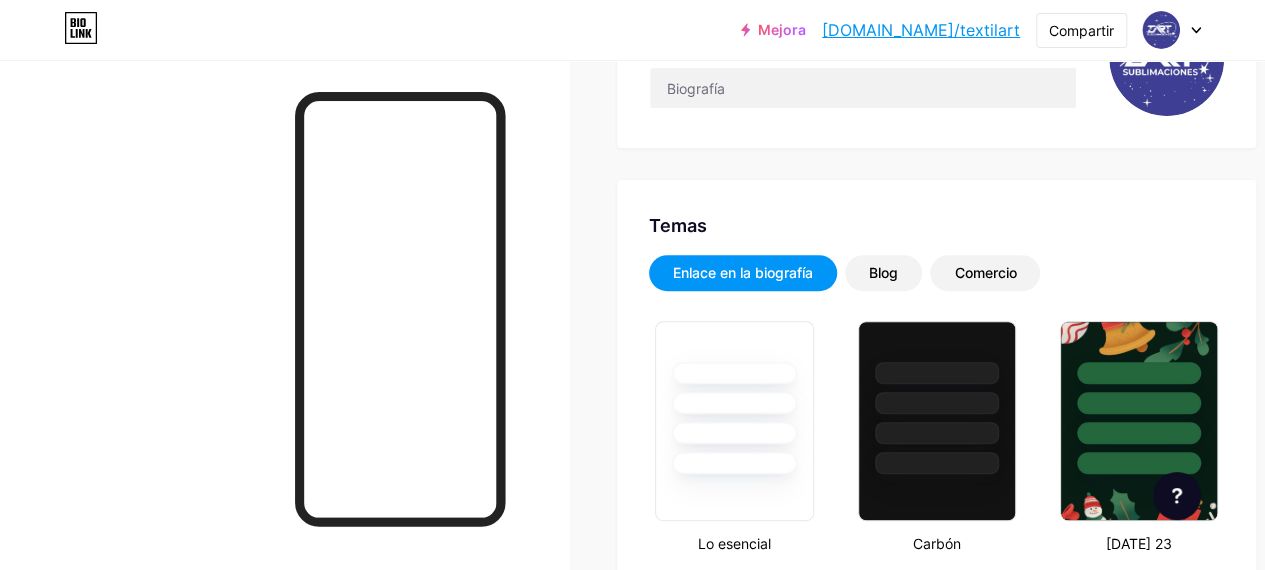 click on "Enlace en la biografía" at bounding box center [743, 273] 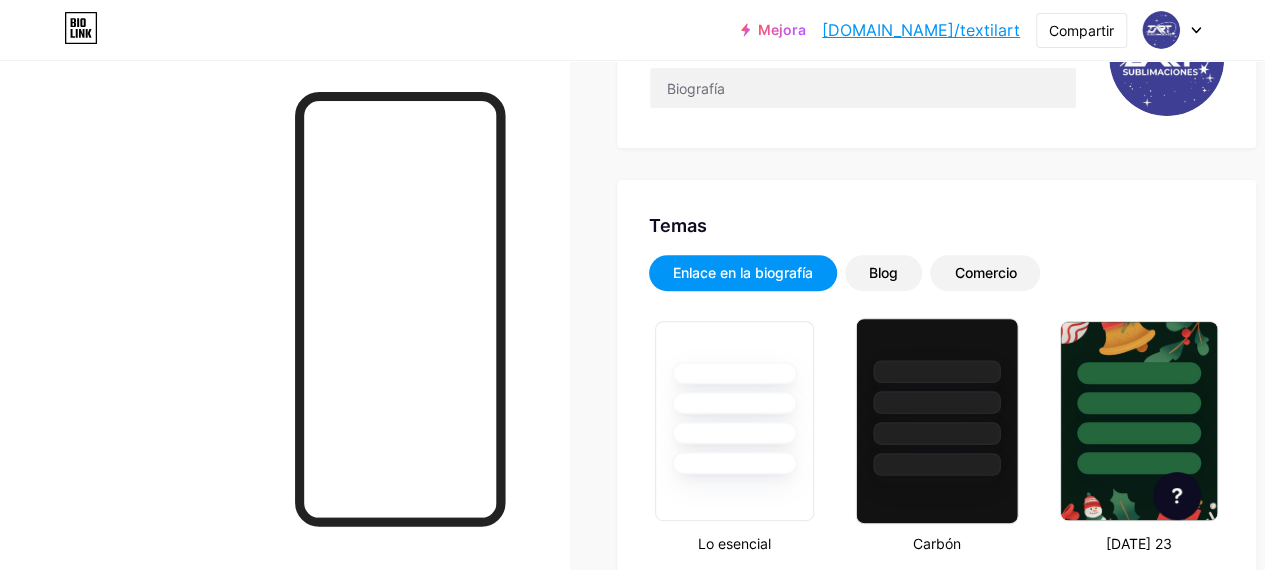 scroll, scrollTop: 0, scrollLeft: 0, axis: both 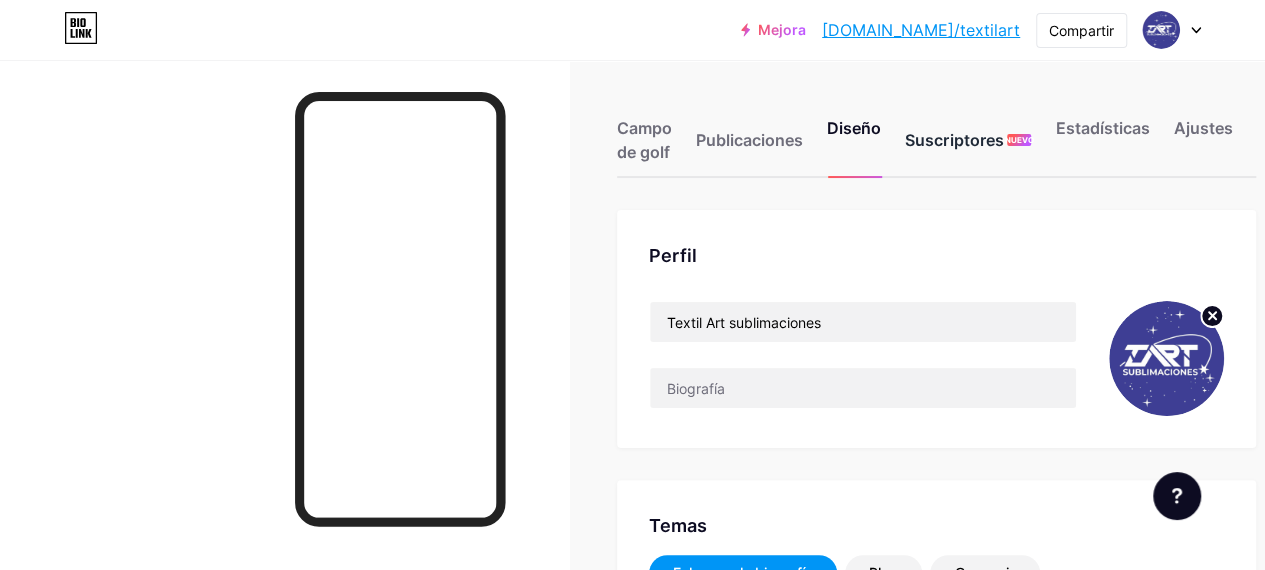 click on "Suscriptores" at bounding box center [954, 140] 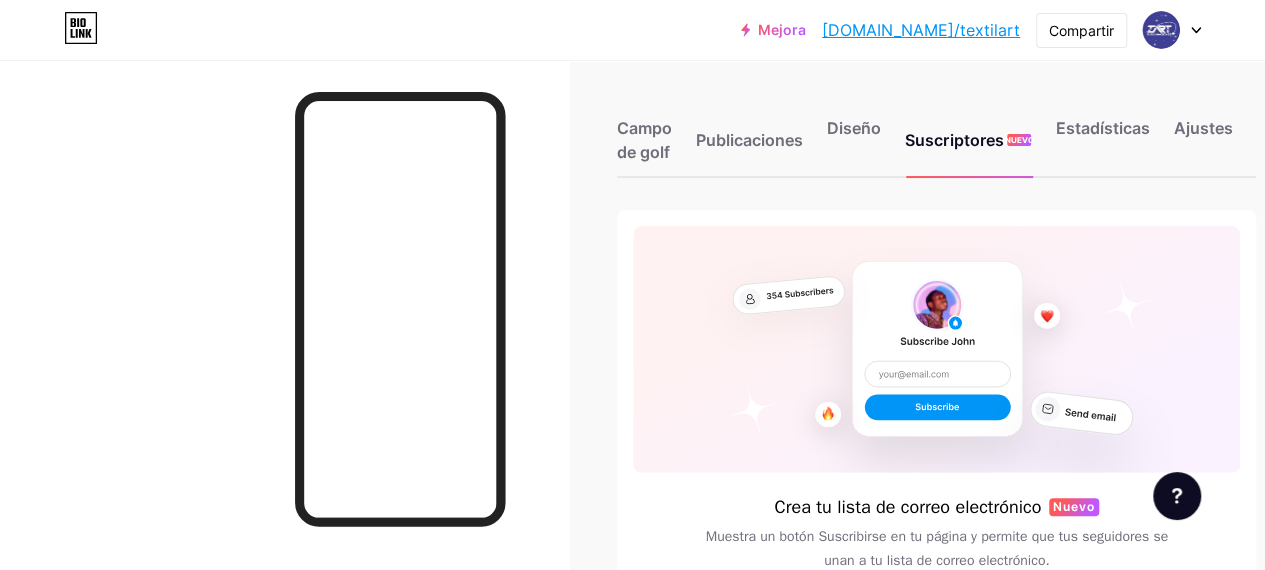 click on "Campo de golf
Publicaciones
Diseño
Suscriptores
NUEVO
Estadísticas
Ajustes" at bounding box center (936, 131) 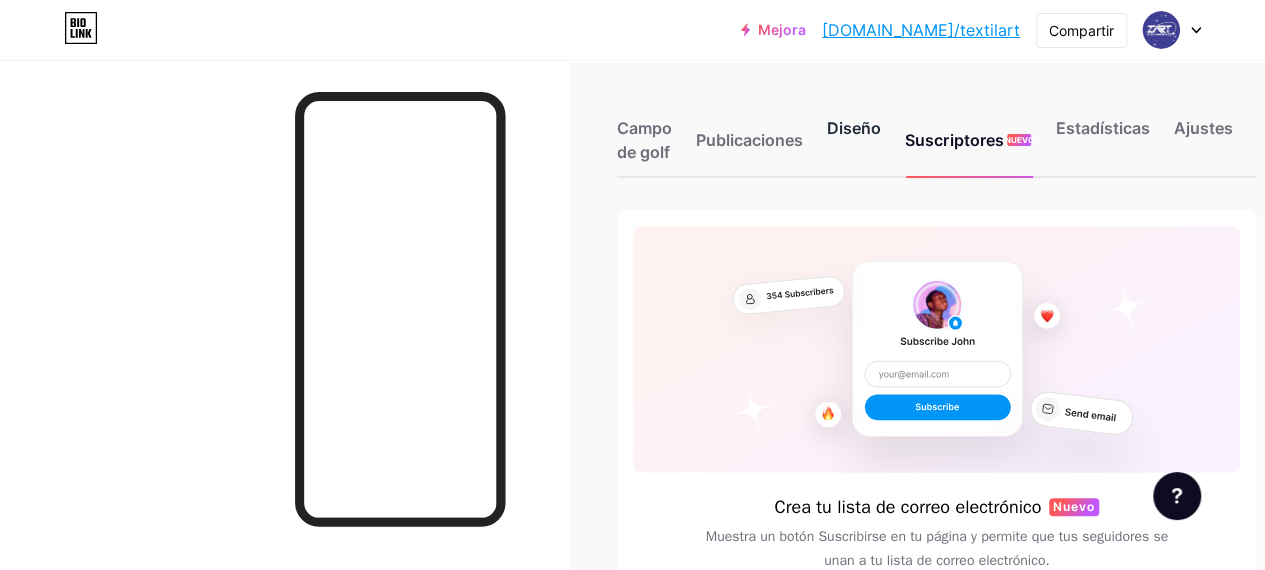 click on "Diseño" at bounding box center (854, 128) 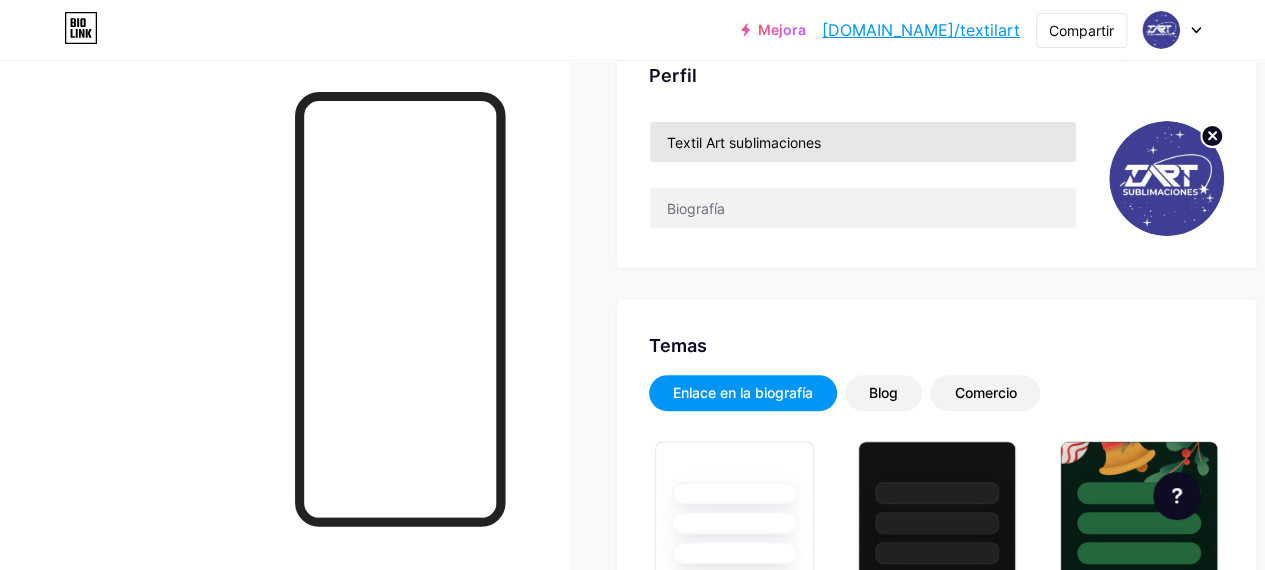 scroll, scrollTop: 200, scrollLeft: 0, axis: vertical 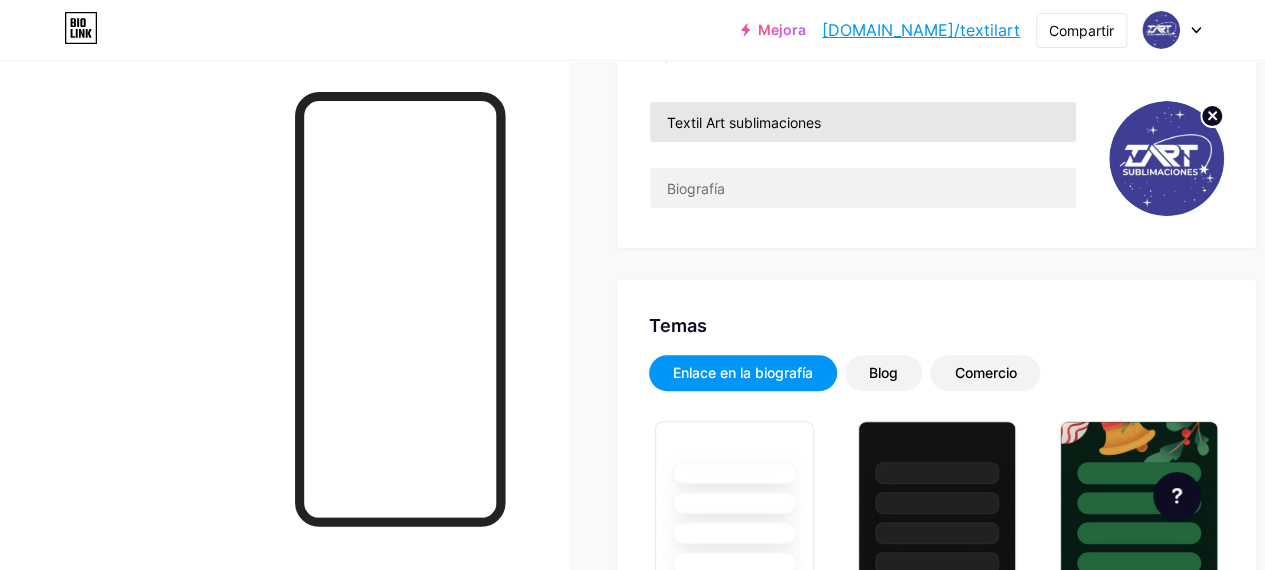 type on "#0031f5" 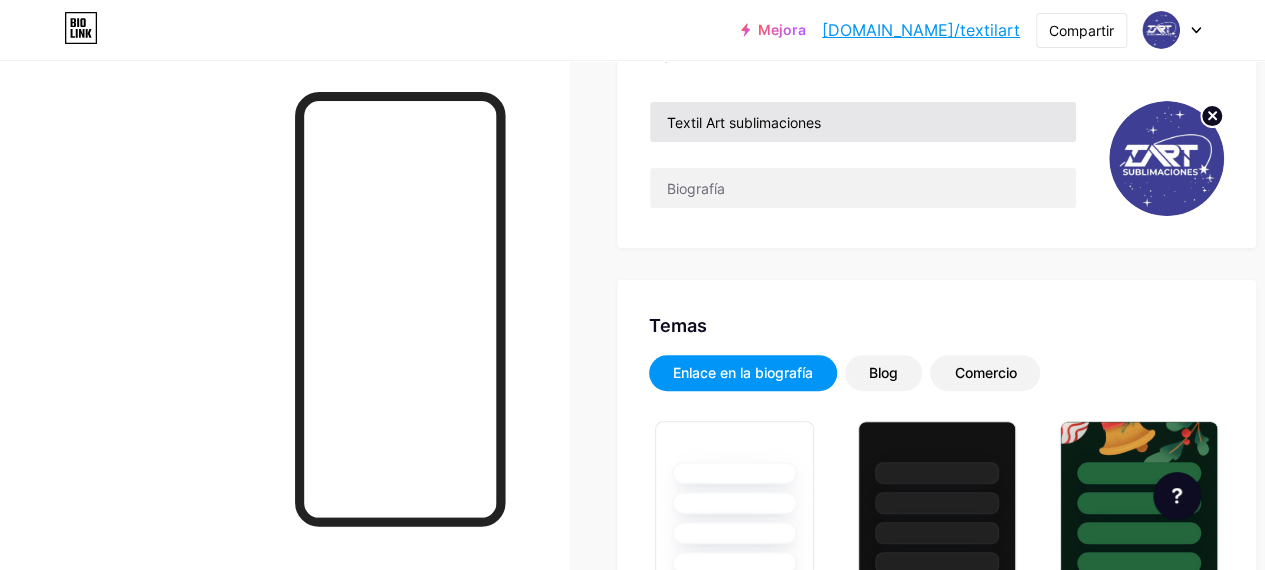 type on "#000000" 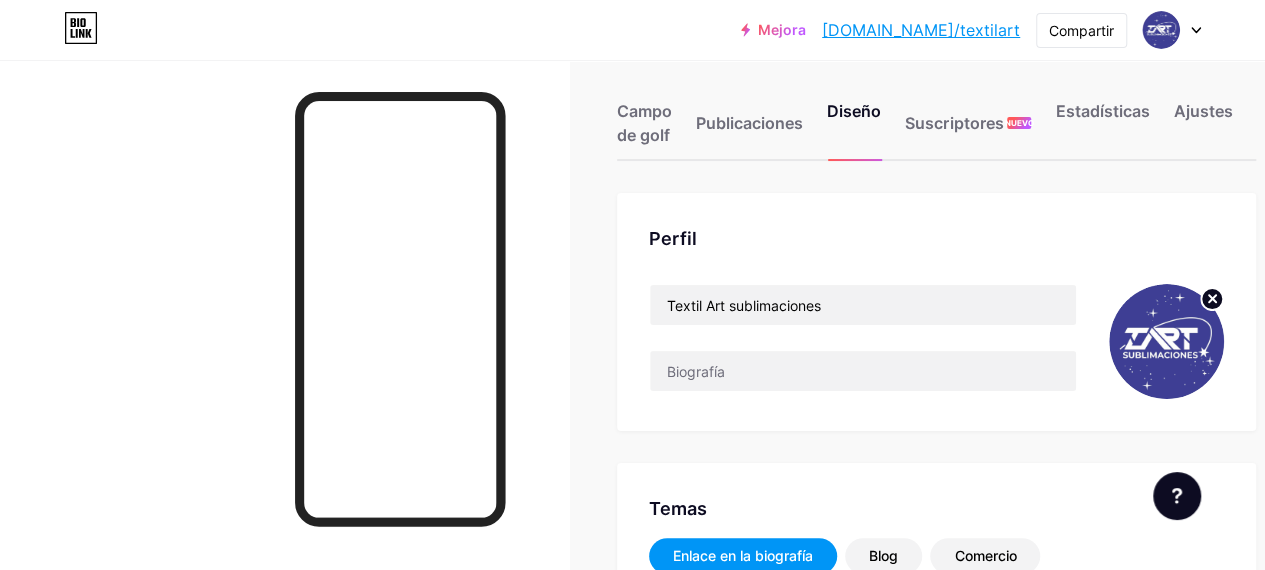 scroll, scrollTop: 0, scrollLeft: 0, axis: both 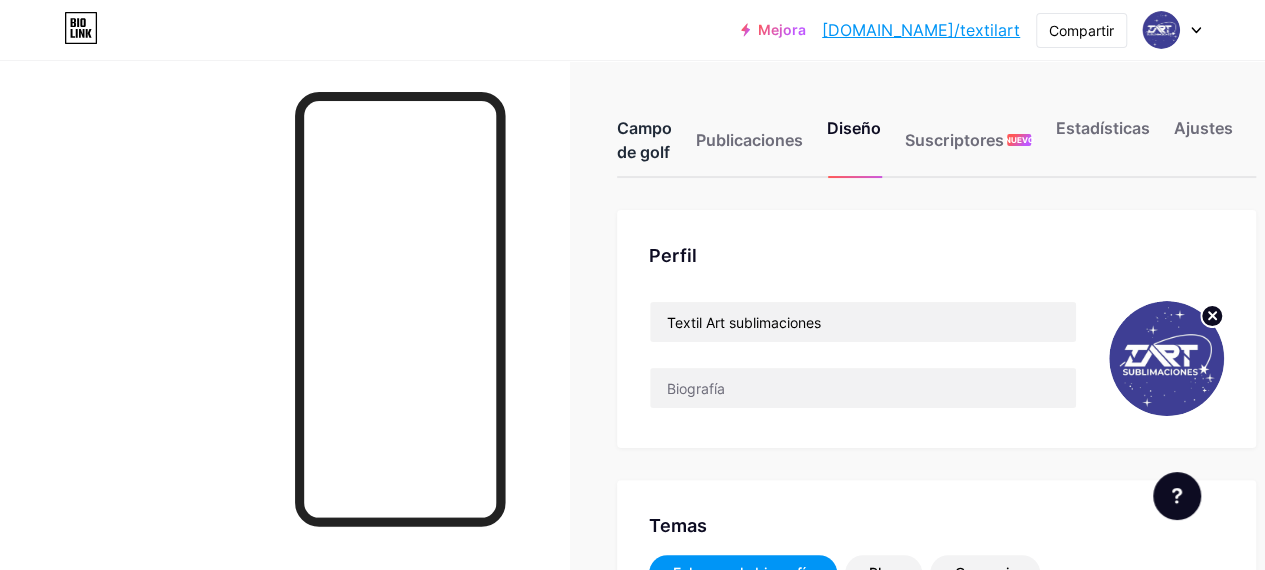 click on "Campo de golf" at bounding box center [644, 140] 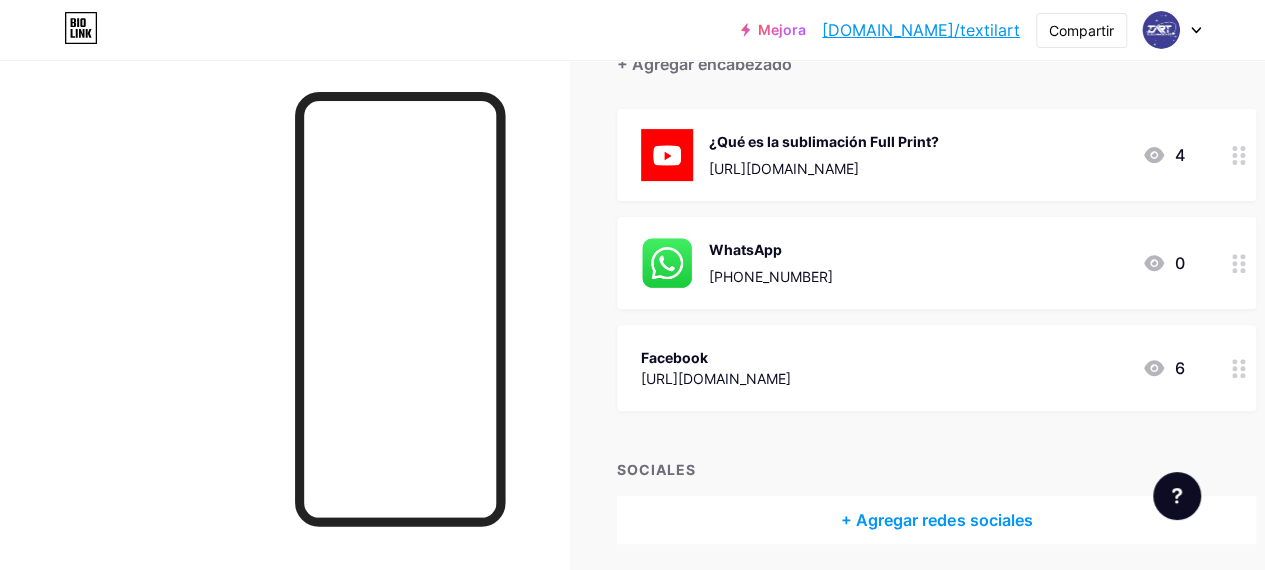 scroll, scrollTop: 200, scrollLeft: 0, axis: vertical 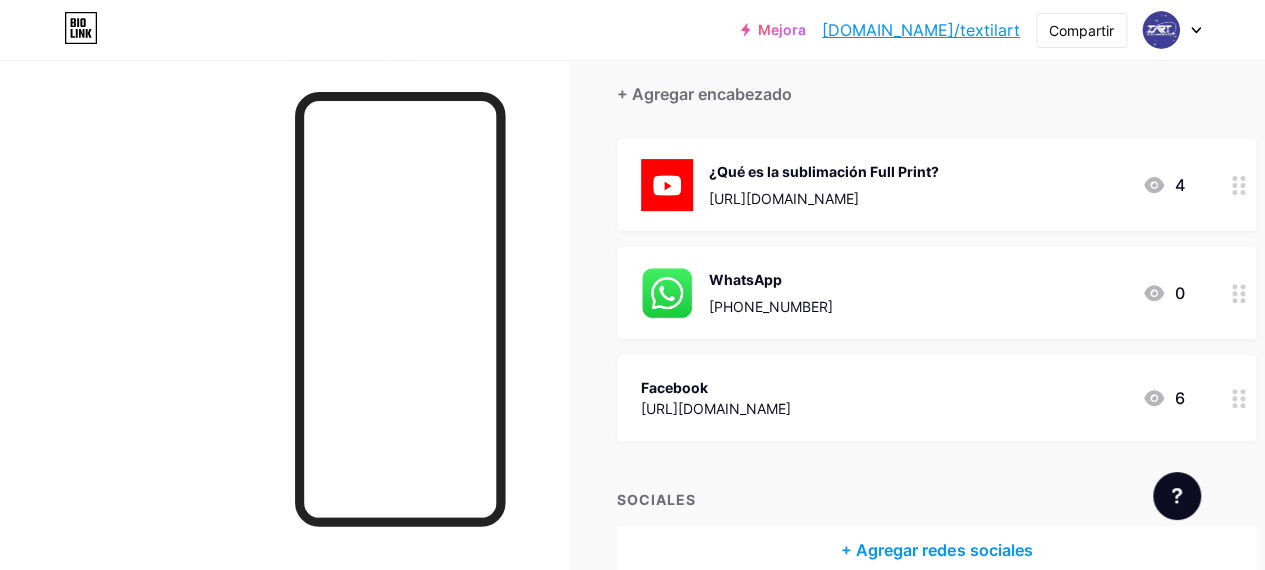 click at bounding box center (1239, 398) 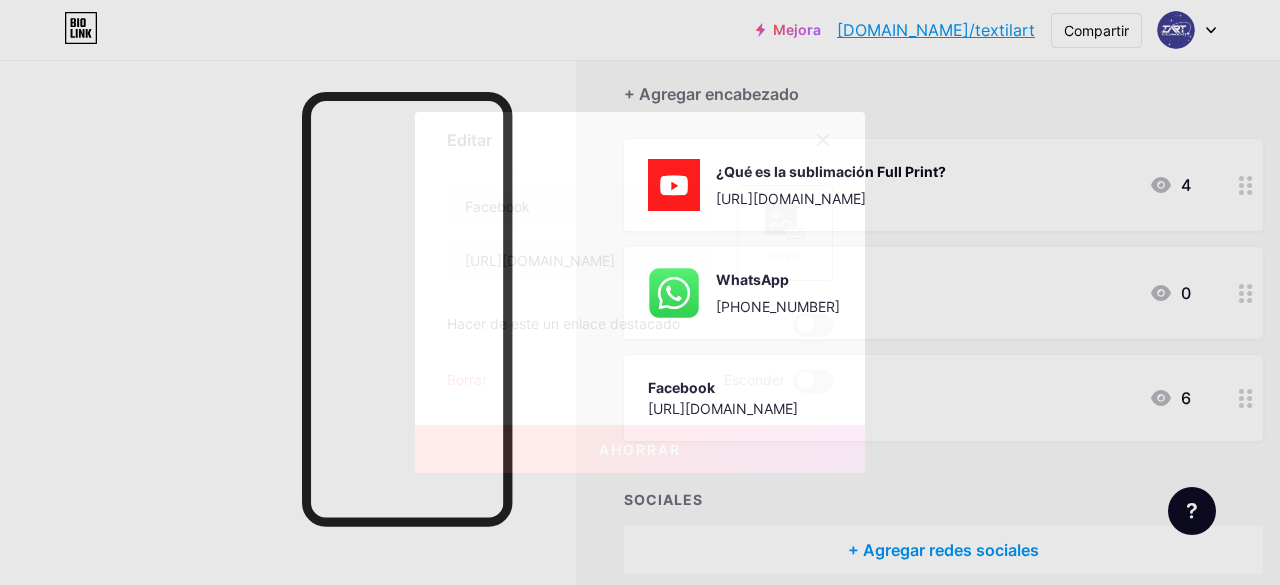 click 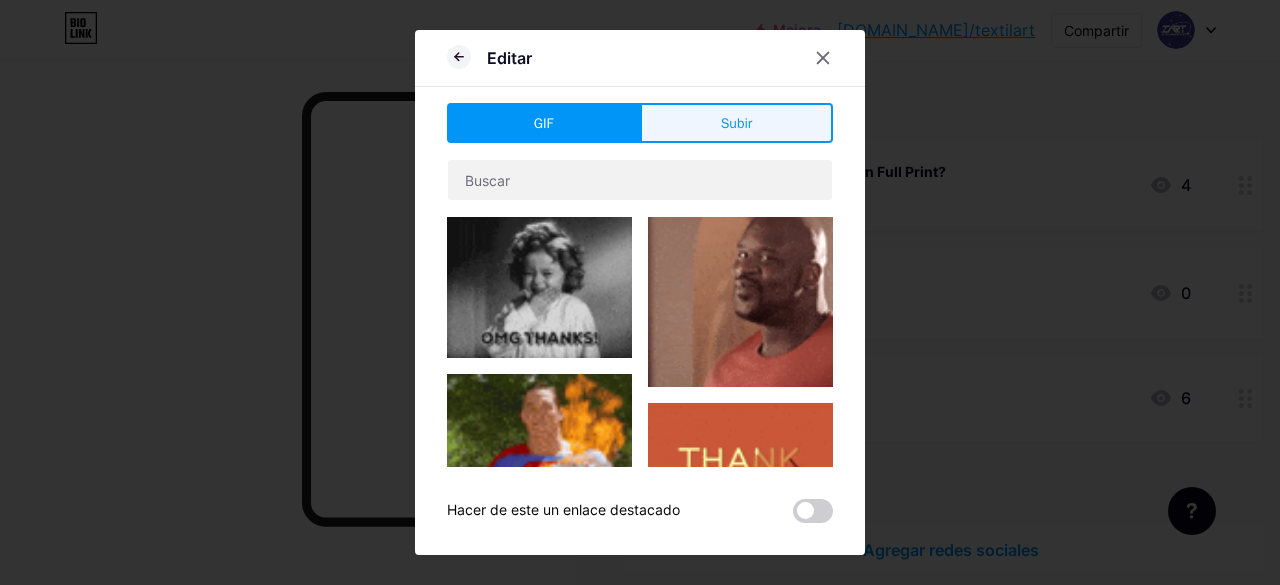 click on "Subir" at bounding box center (736, 123) 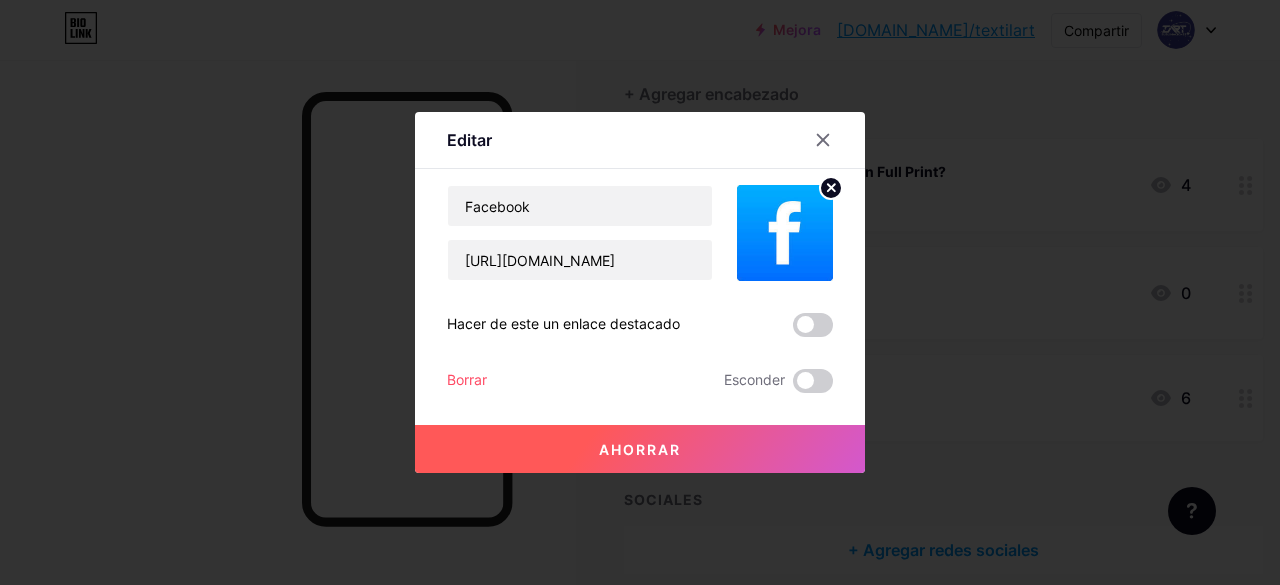 click on "Ahorrar" at bounding box center [640, 449] 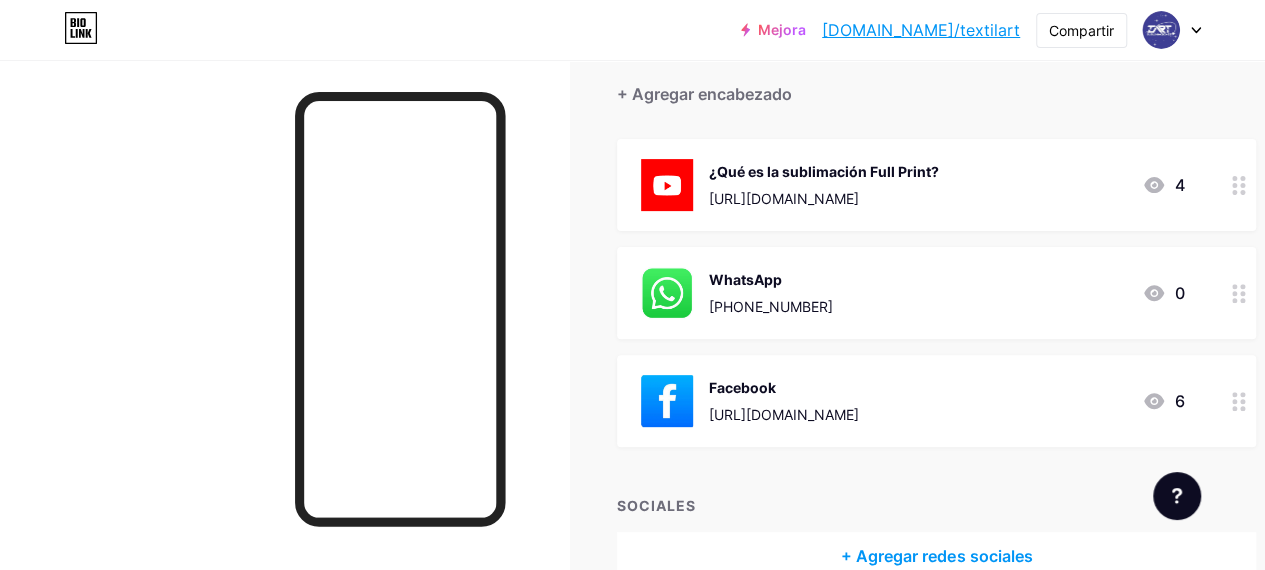 drag, startPoint x: 509, startPoint y: 375, endPoint x: 1011, endPoint y: 97, distance: 573.83624 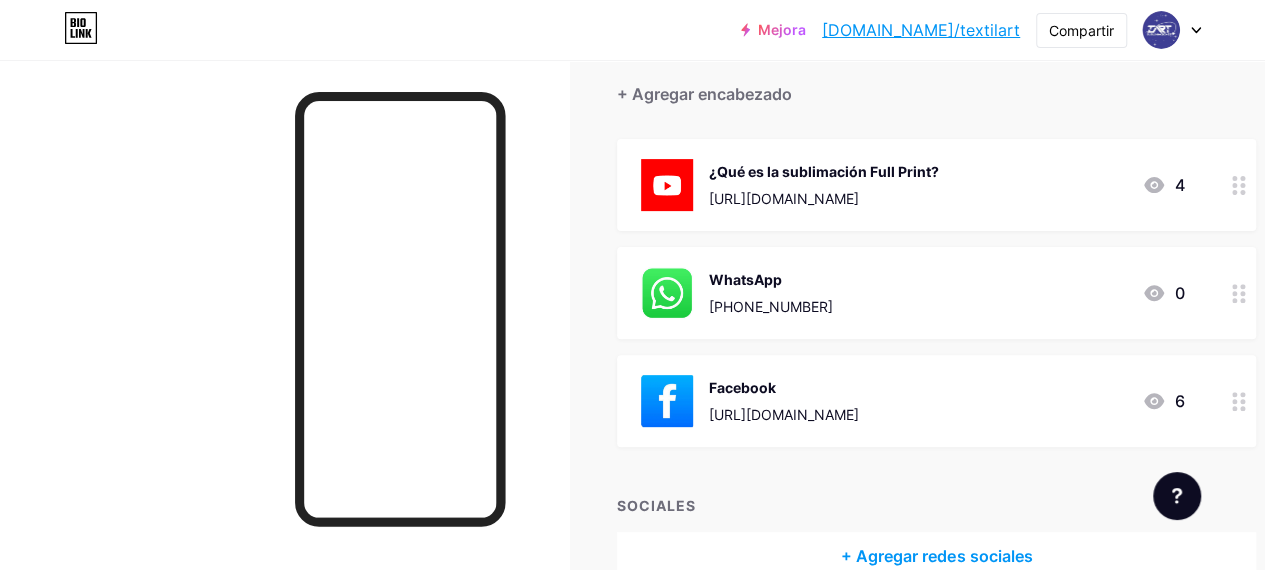 click on "+ Agregar encabezado" at bounding box center [936, 82] 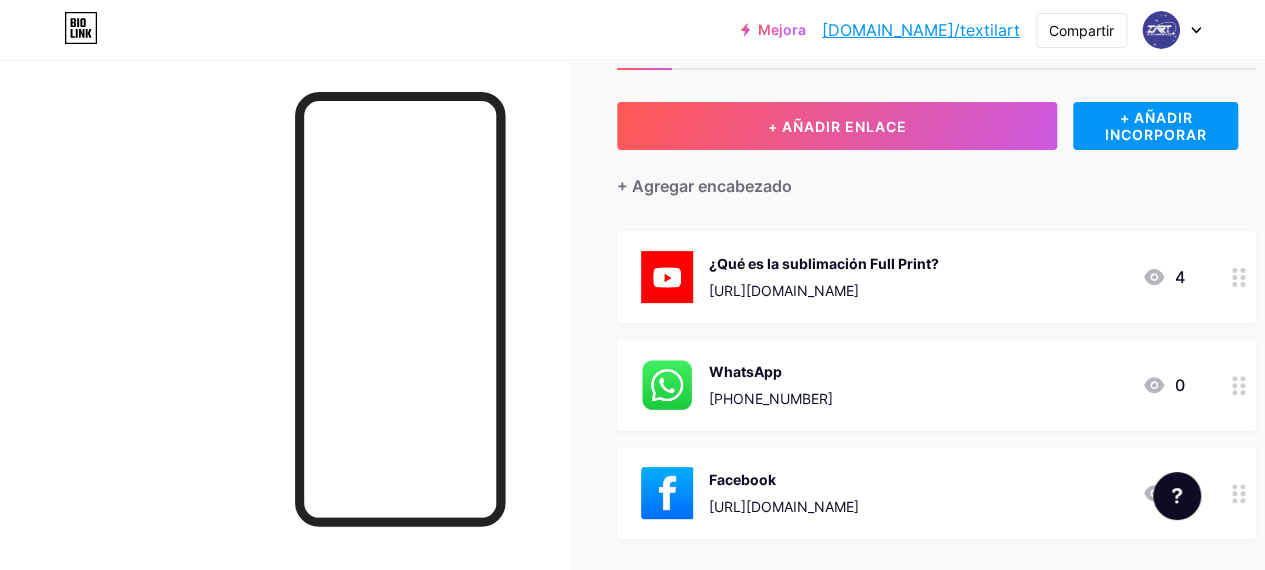 scroll, scrollTop: 0, scrollLeft: 0, axis: both 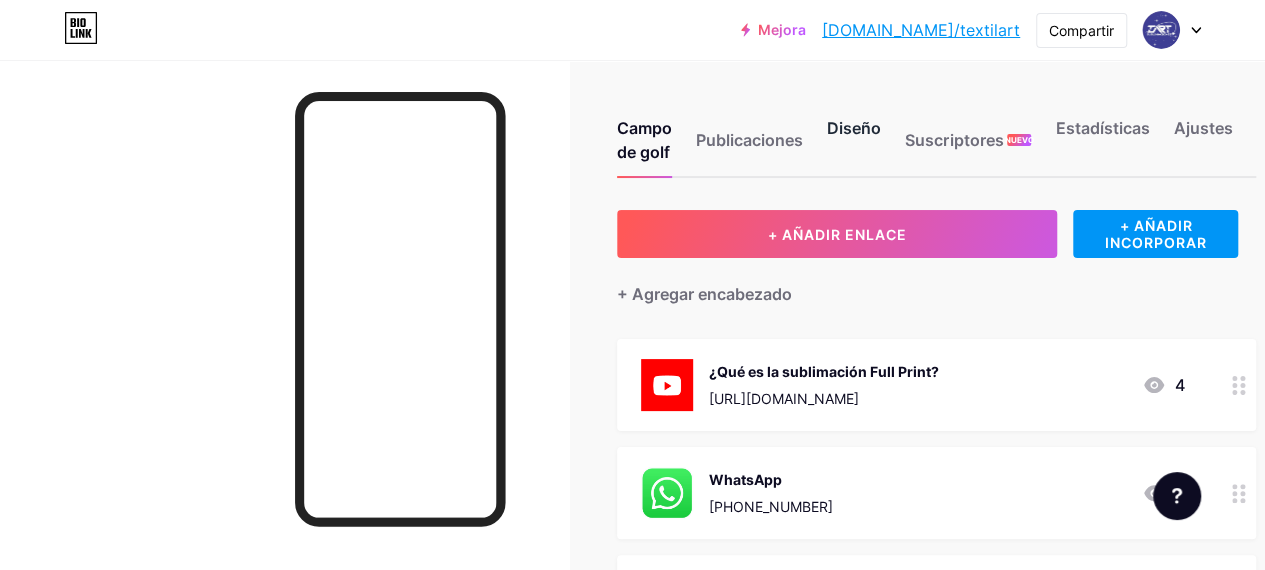 click on "Diseño" at bounding box center [854, 128] 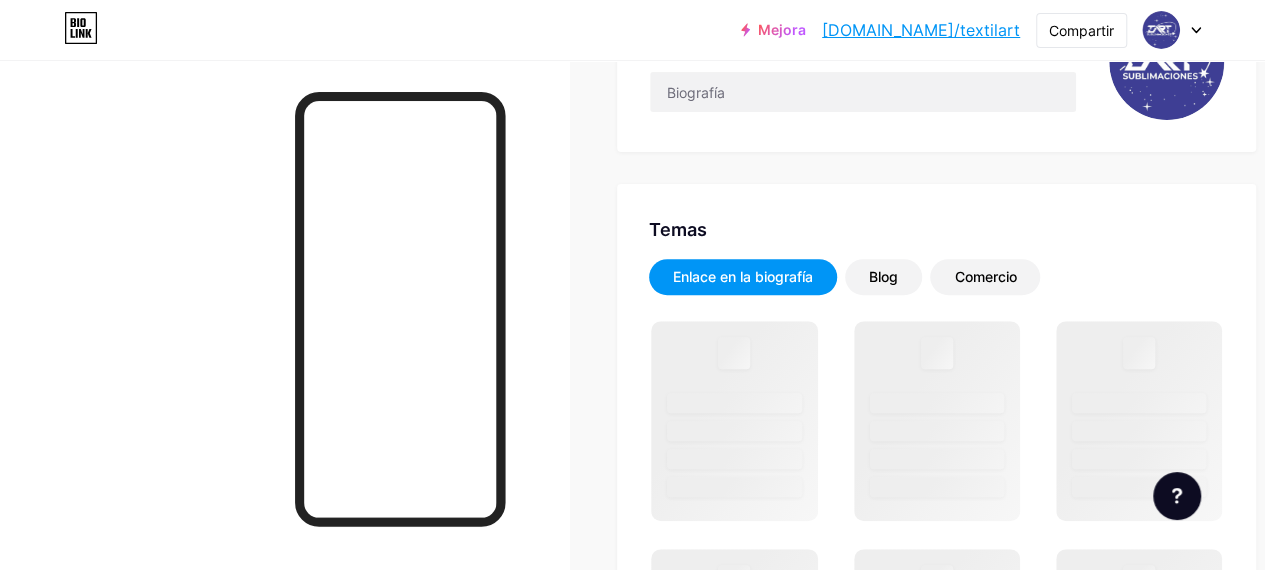 scroll, scrollTop: 300, scrollLeft: 0, axis: vertical 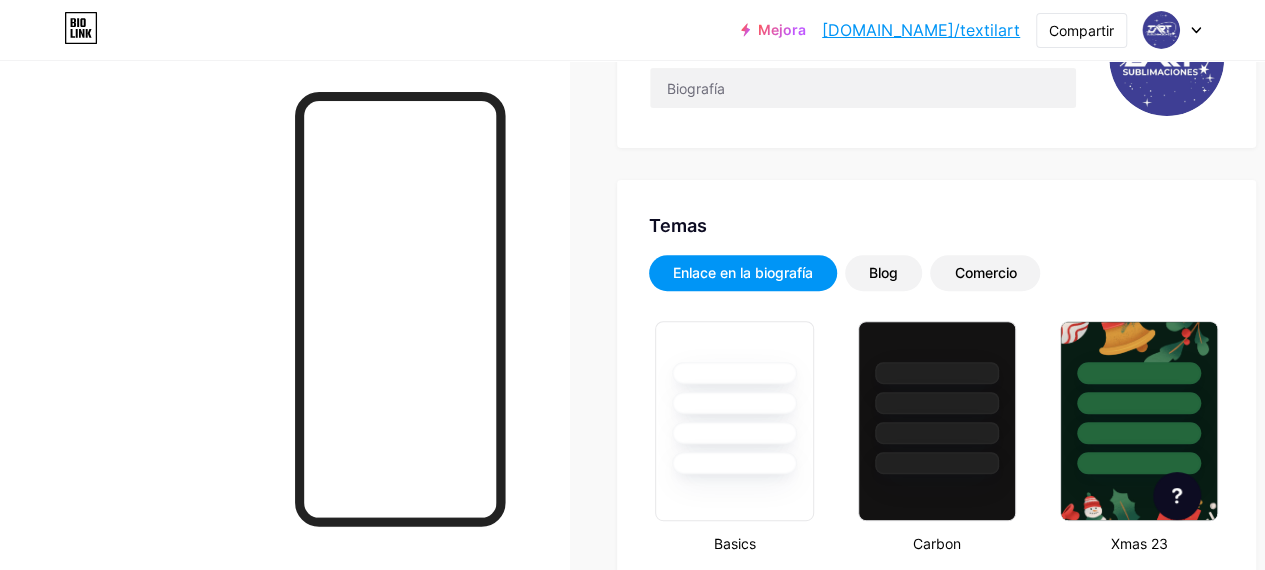type on "#0031f5" 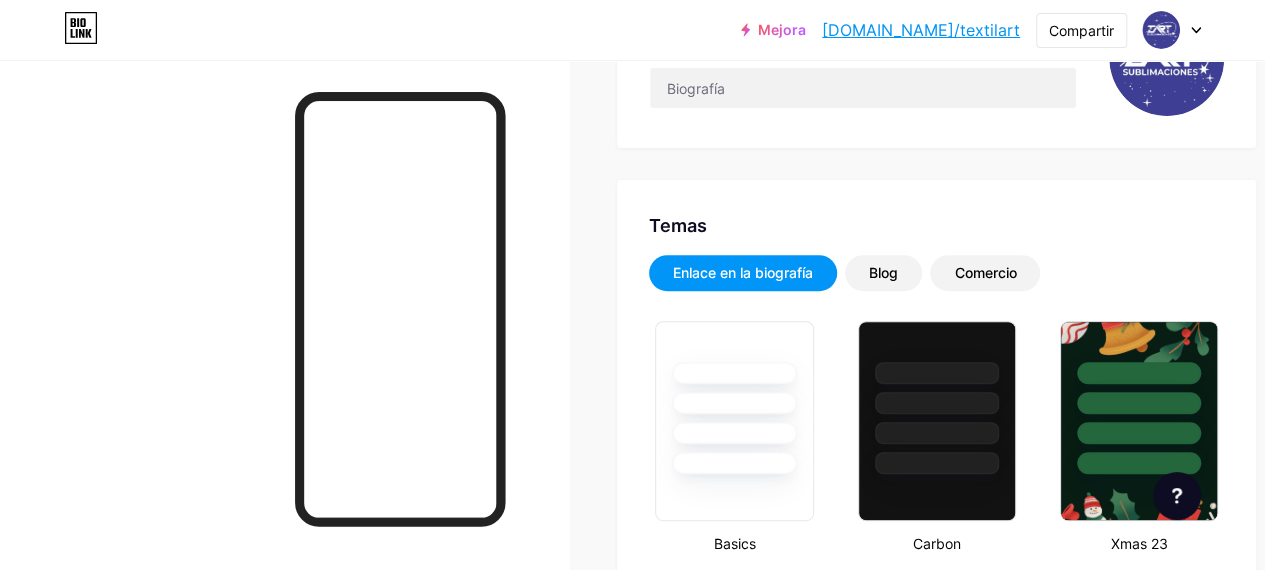 type on "#000000" 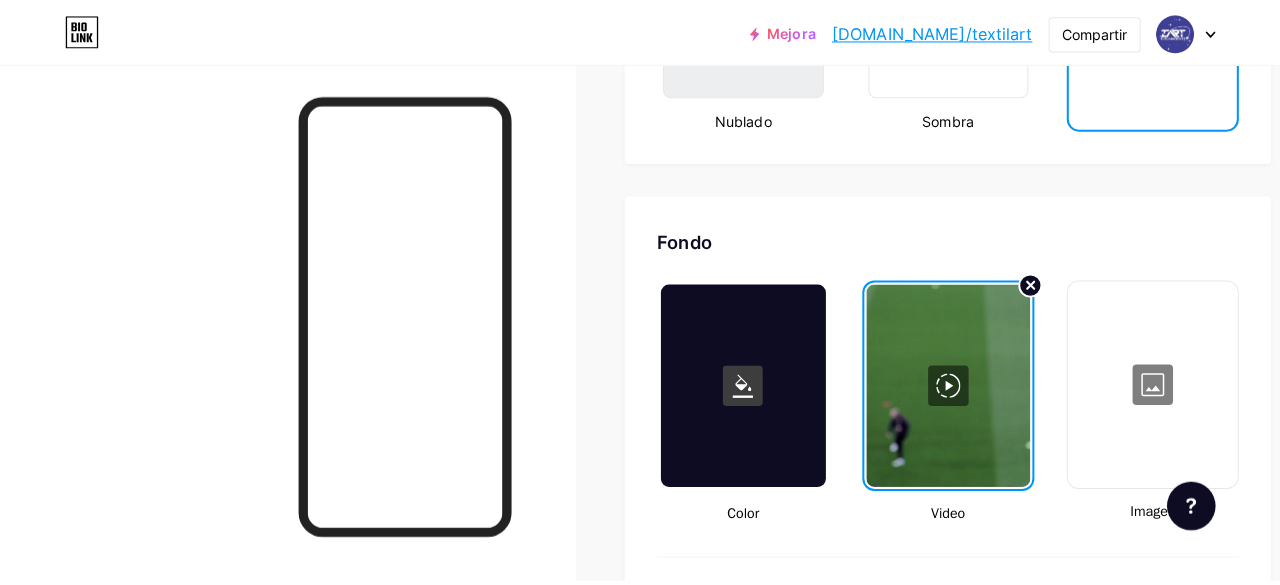 scroll, scrollTop: 2600, scrollLeft: 0, axis: vertical 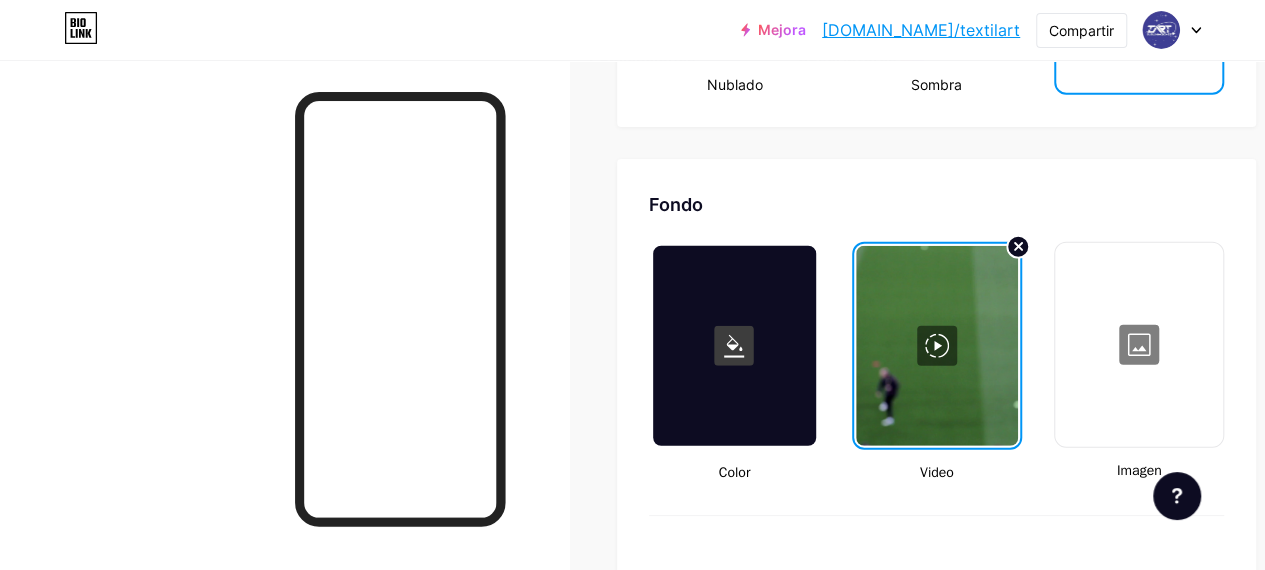 click at bounding box center (937, 346) 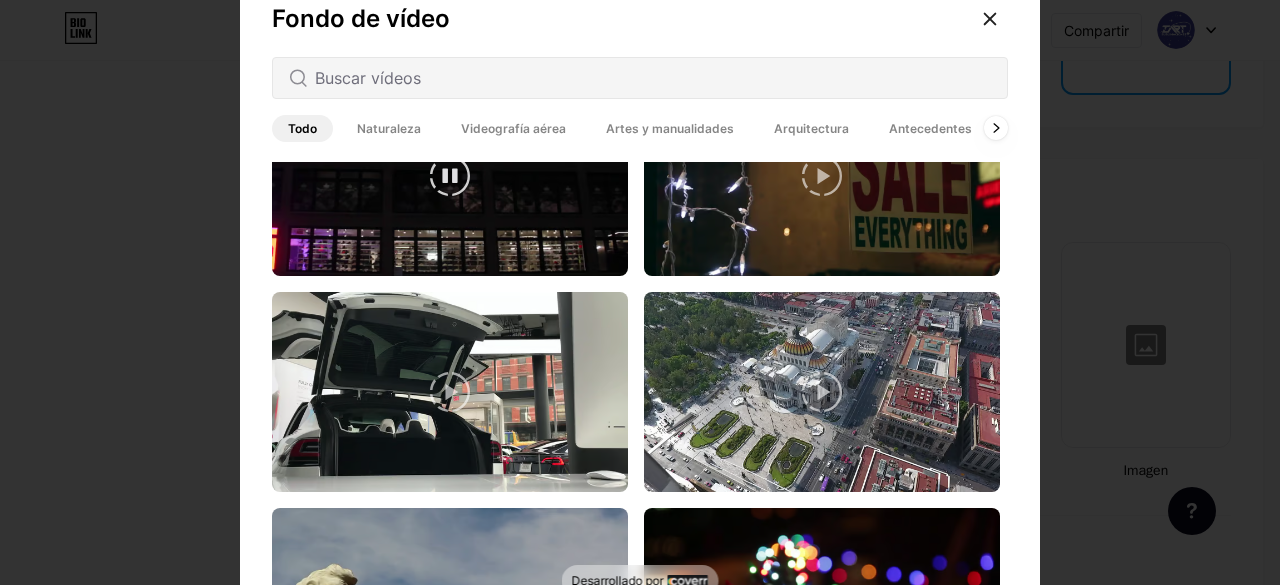 scroll, scrollTop: 0, scrollLeft: 0, axis: both 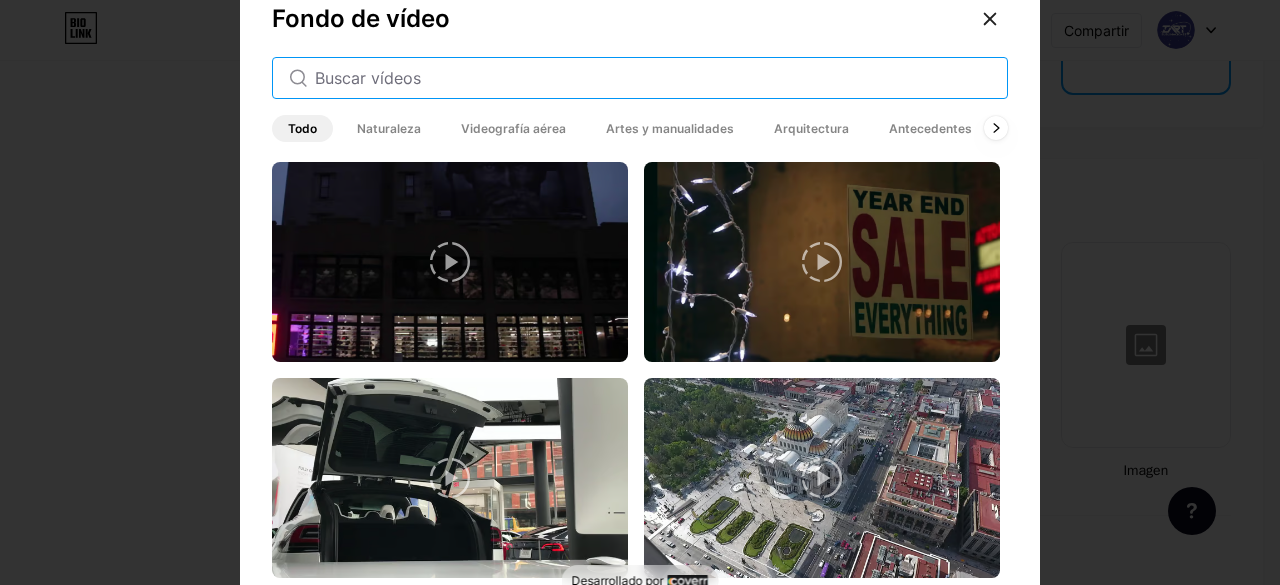 click at bounding box center [653, 78] 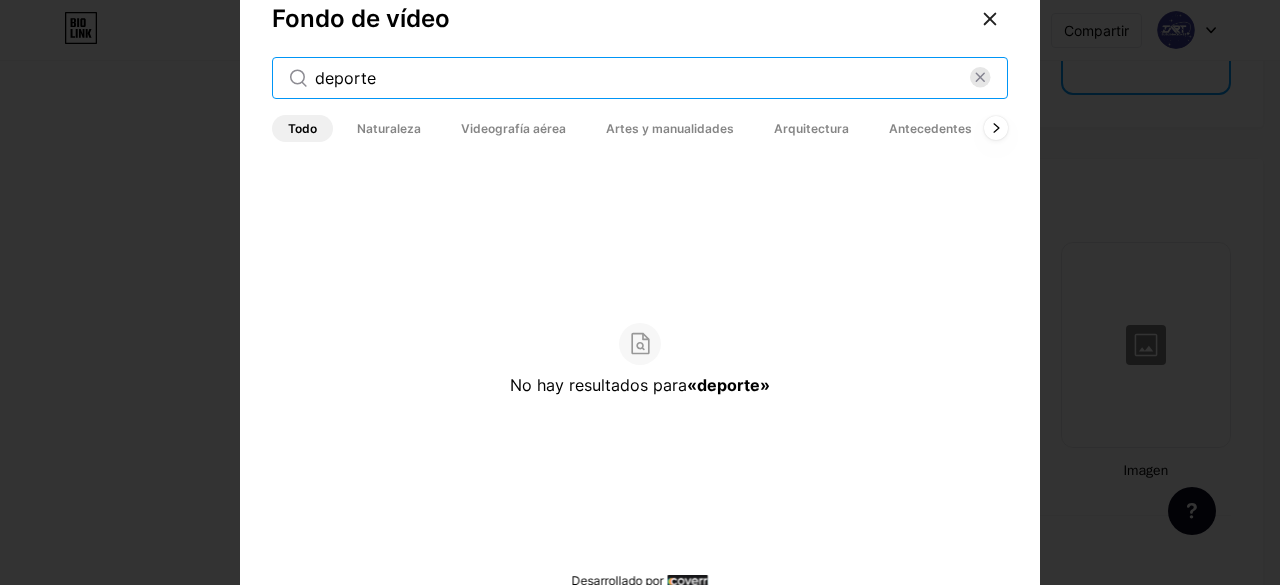 click on "deporte" at bounding box center (642, 78) 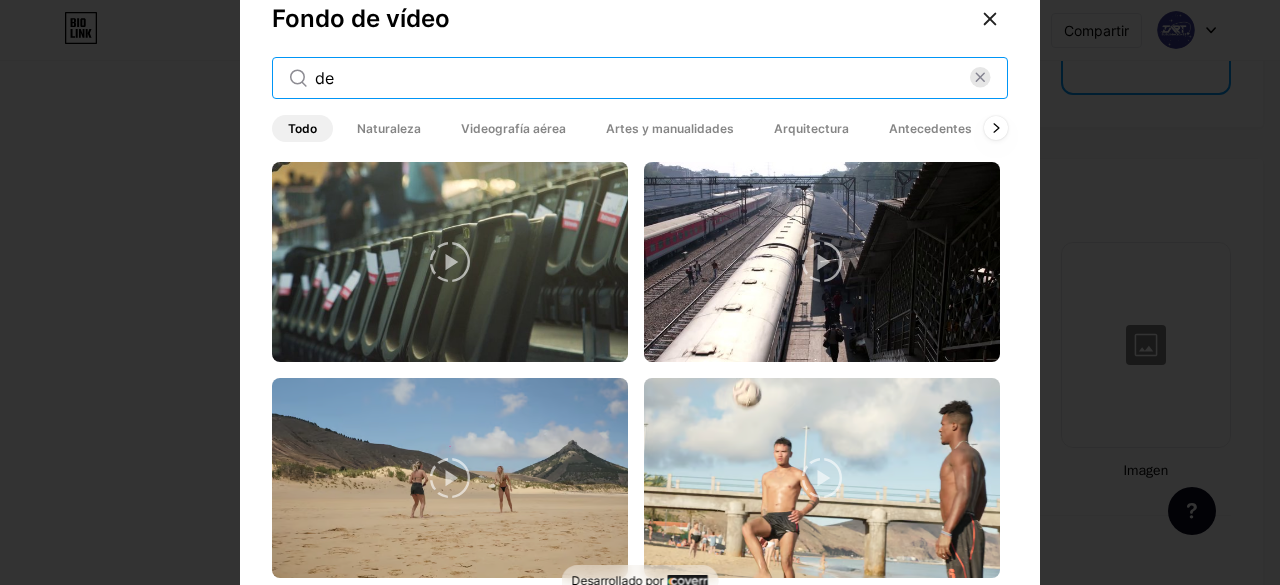 type on "d" 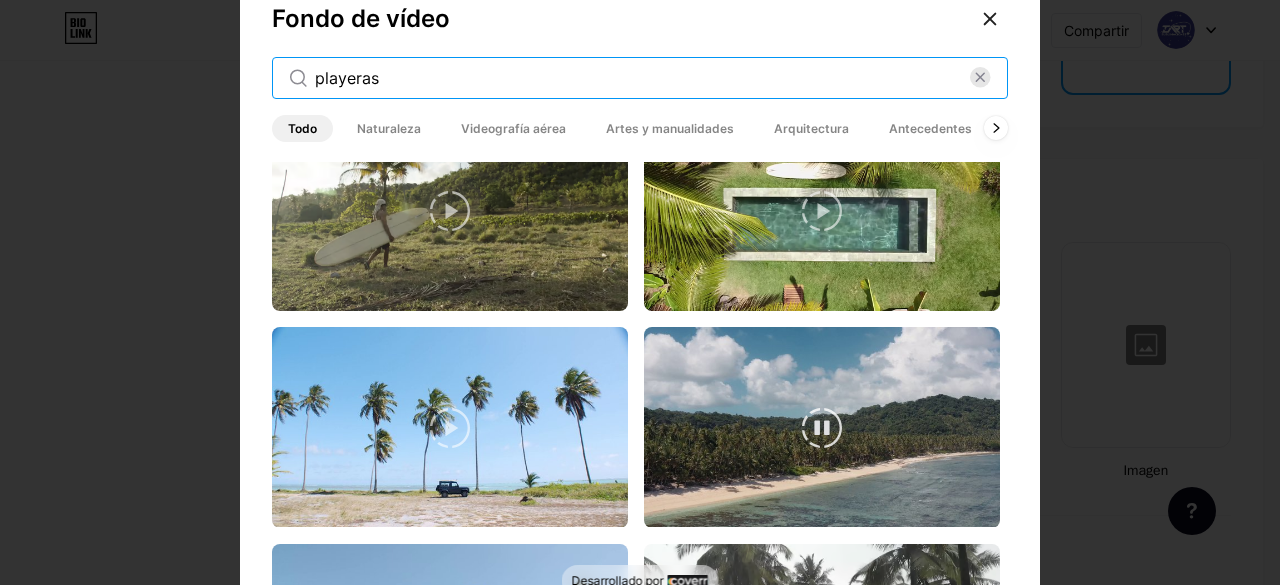 scroll, scrollTop: 5343, scrollLeft: 0, axis: vertical 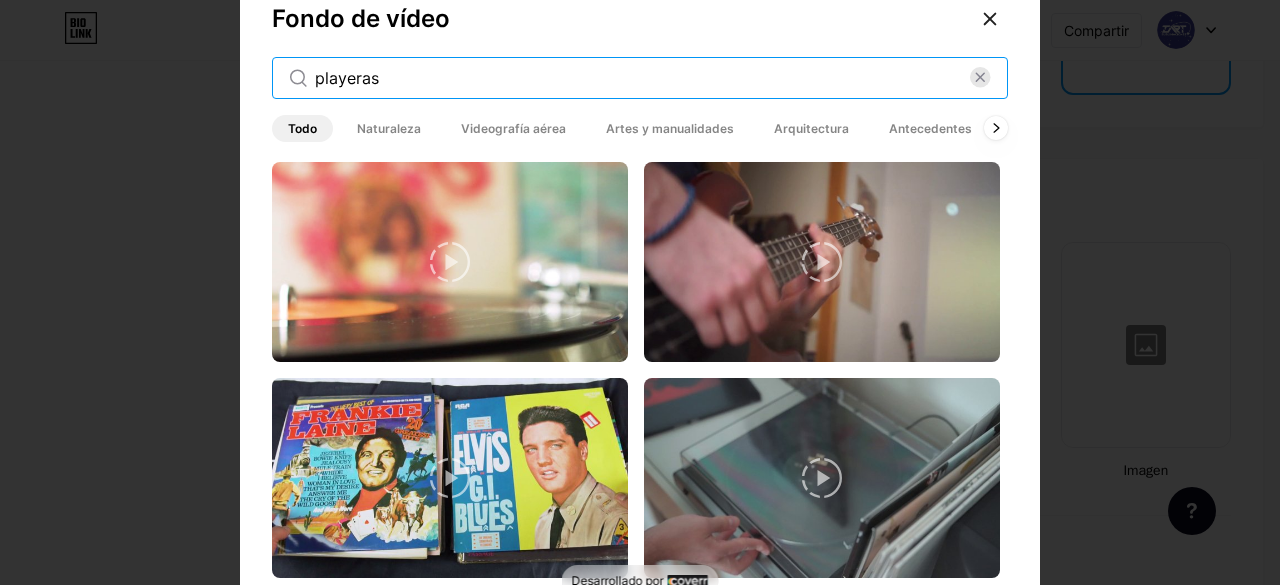 click on "playeras" at bounding box center (642, 78) 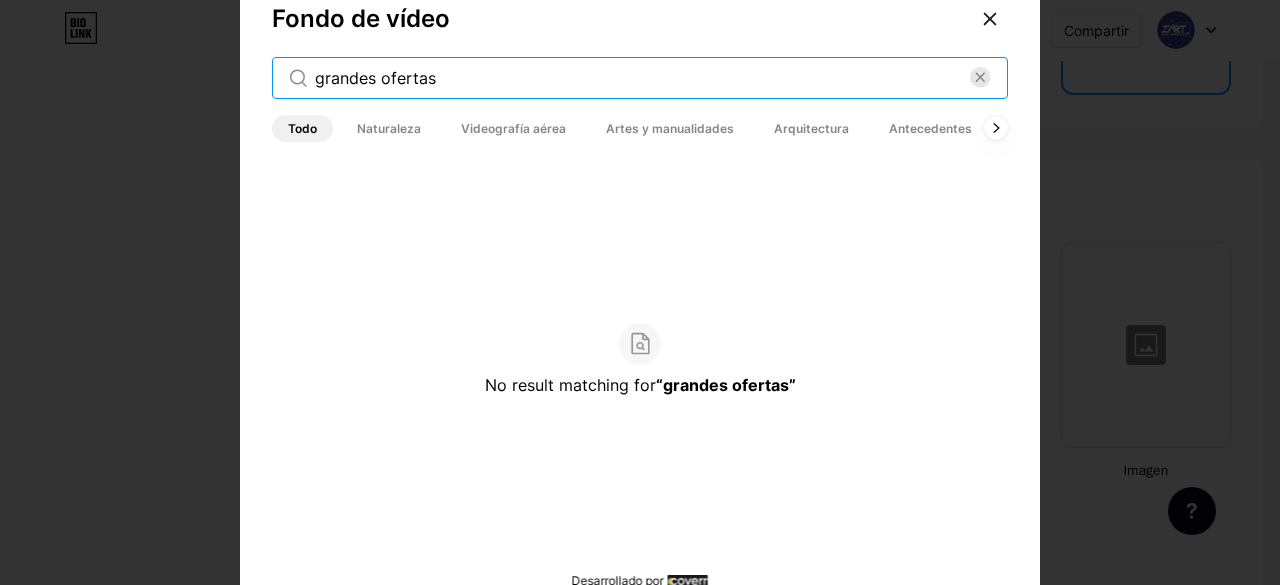 click on "grandes ofertas" at bounding box center [642, 78] 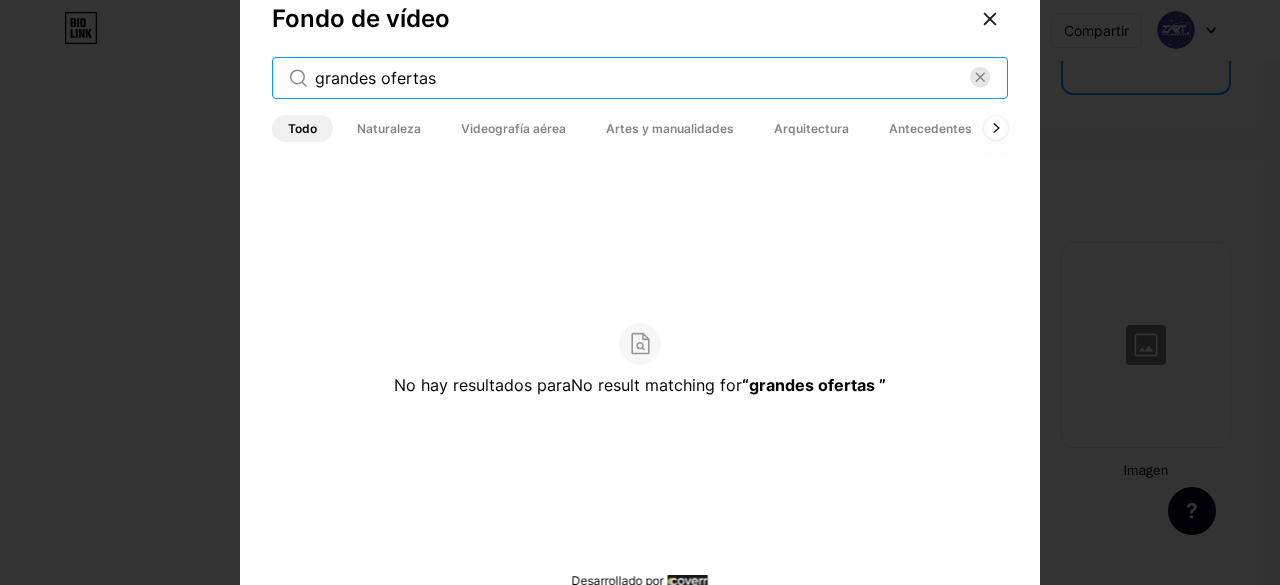 drag, startPoint x: 524, startPoint y: 89, endPoint x: 252, endPoint y: 81, distance: 272.1176 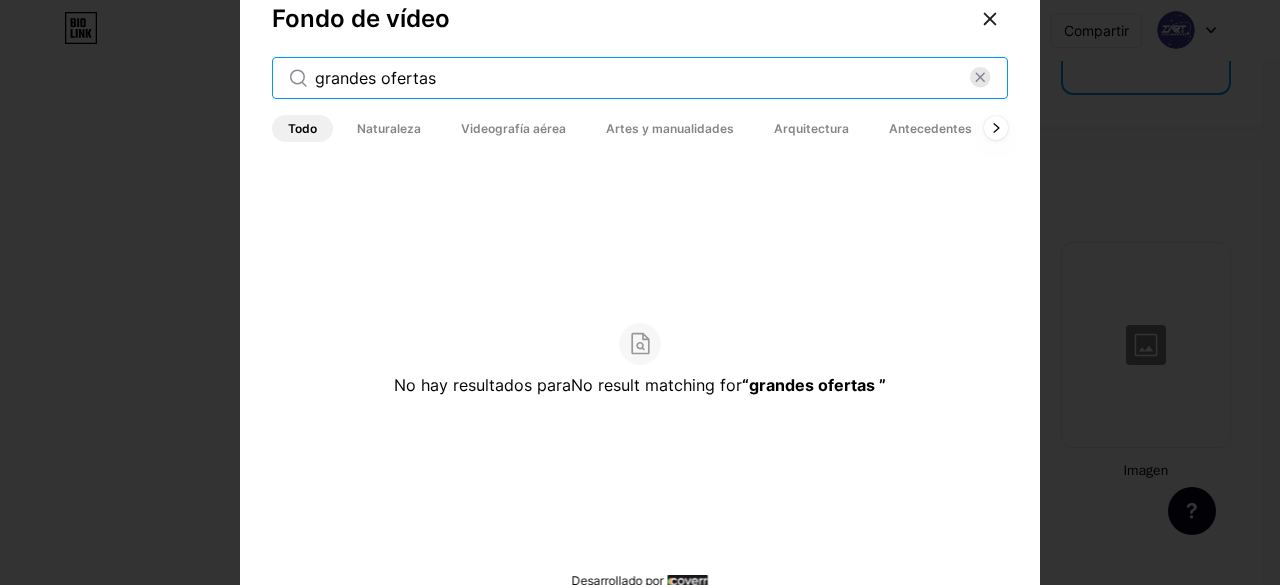 click on "Fondo de vídeo       grandes ofertas
Todo
Naturaleza
Videografía aérea
Artes y manualidades
Arquitectura
Antecedentes
[GEOGRAPHIC_DATA]
No hay resultados para
No result matching for  “grandes ofertas ”" at bounding box center [640, 297] 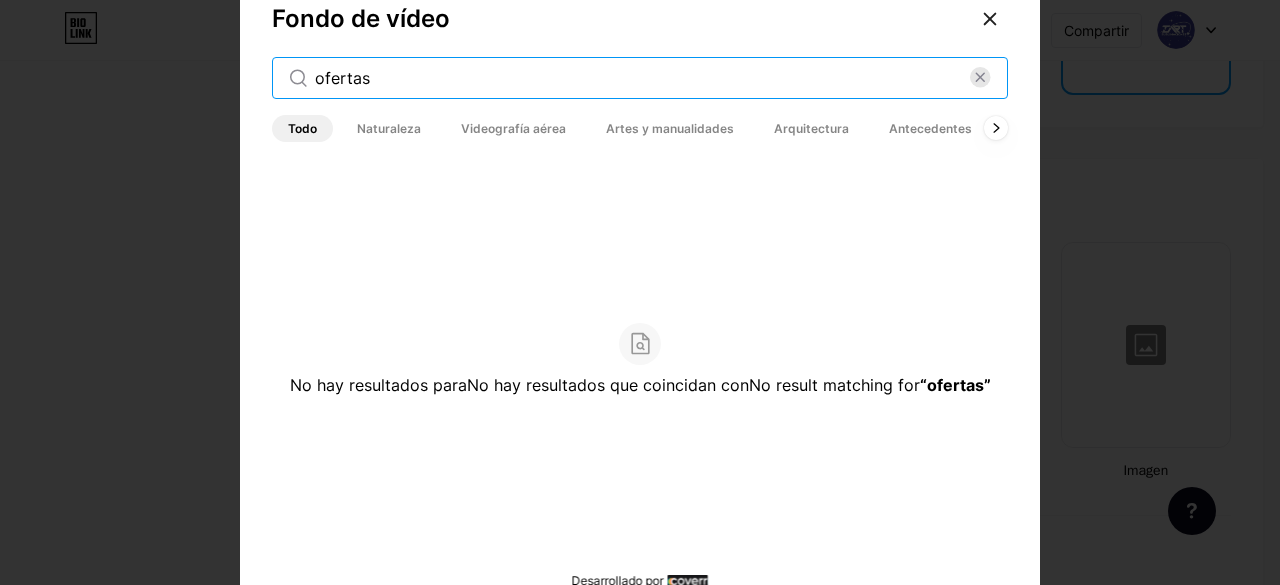 click on "ofertas" at bounding box center (642, 78) 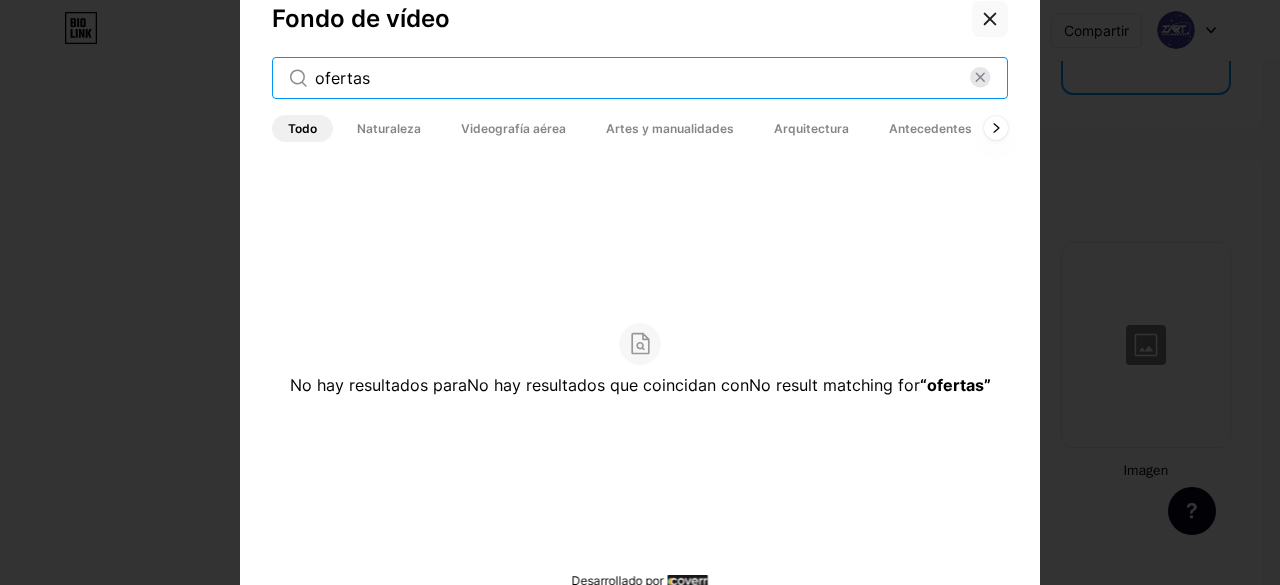 type on "ofertas" 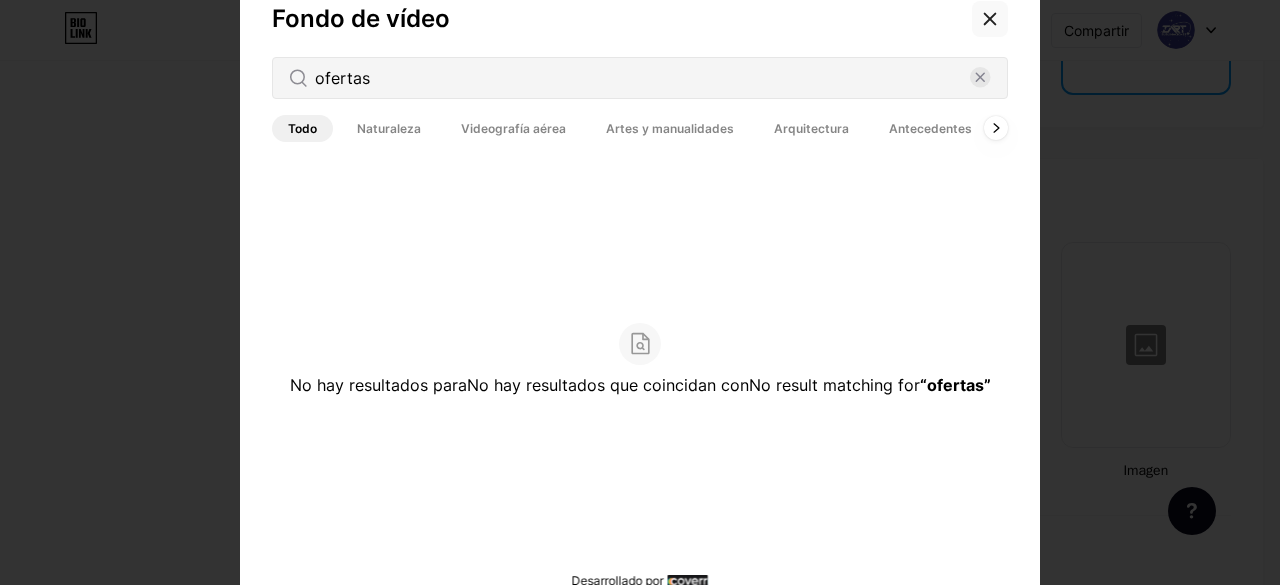 click at bounding box center (990, 19) 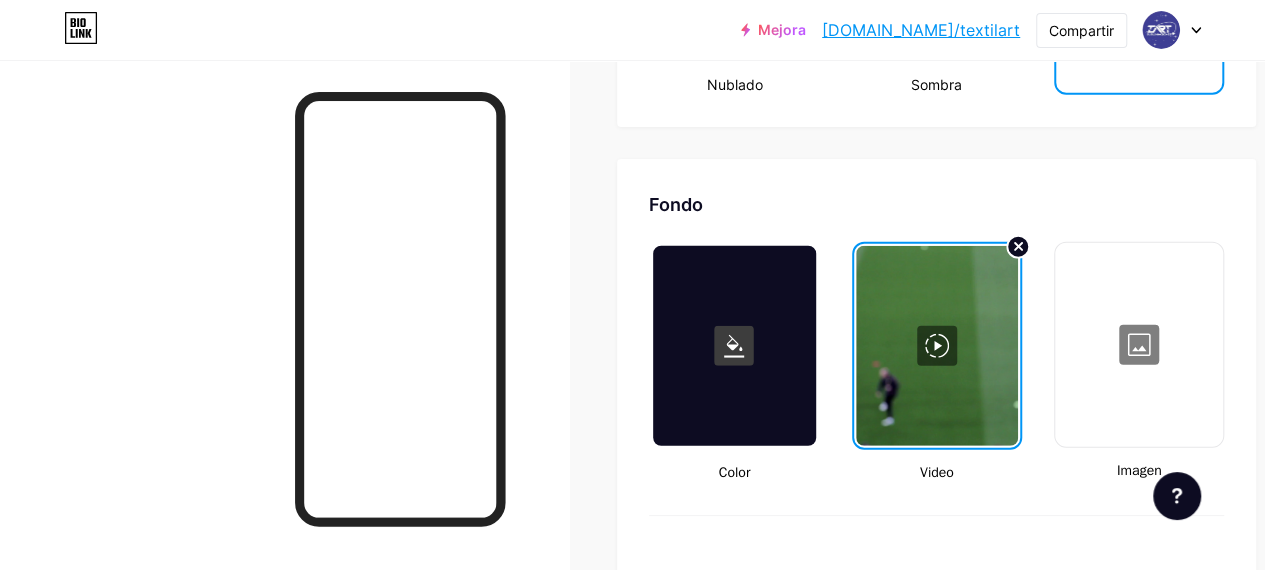 scroll, scrollTop: 2700, scrollLeft: 0, axis: vertical 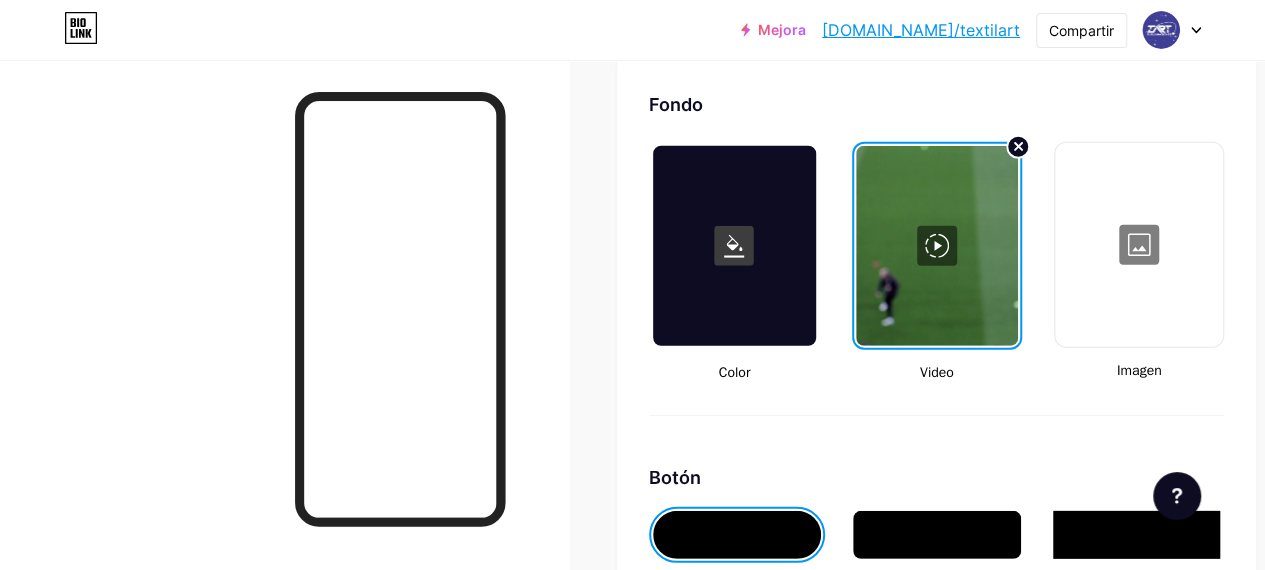 click 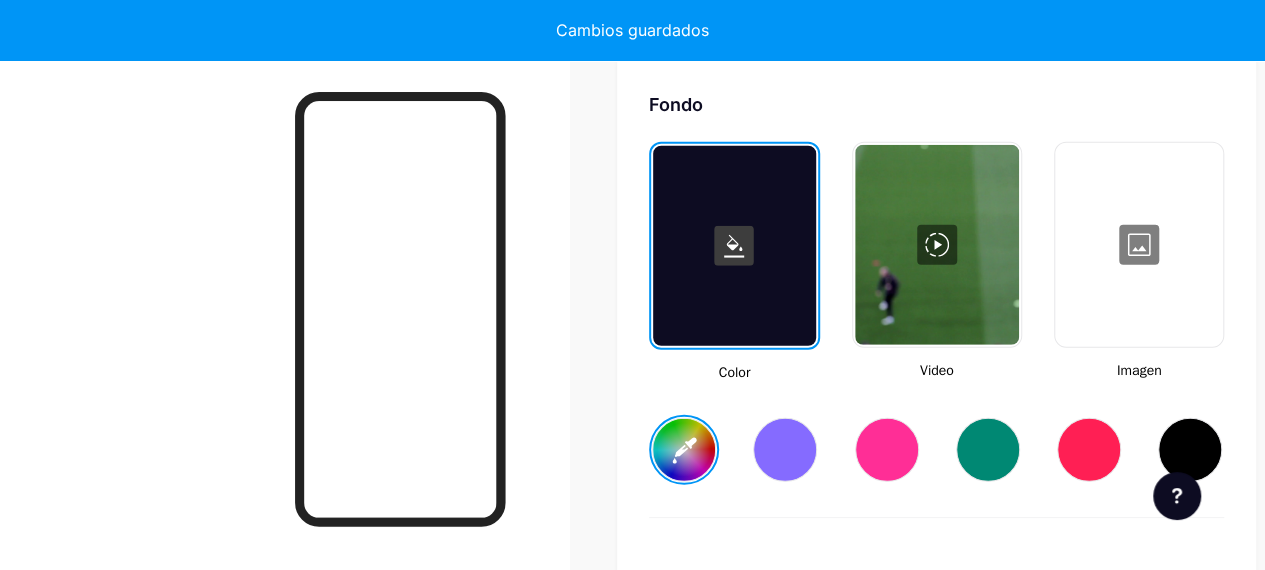 click on "Fondo         Color           Video             Imagen           #ffffff     Botón       #0031f5   Fuente   Enterrar Poppins EB Garamond TEKO BALSAMIQ SIN Cometa uno PT Sans Arena movediza DM Sans     #000000   Cambios guardados" at bounding box center [936, 683] 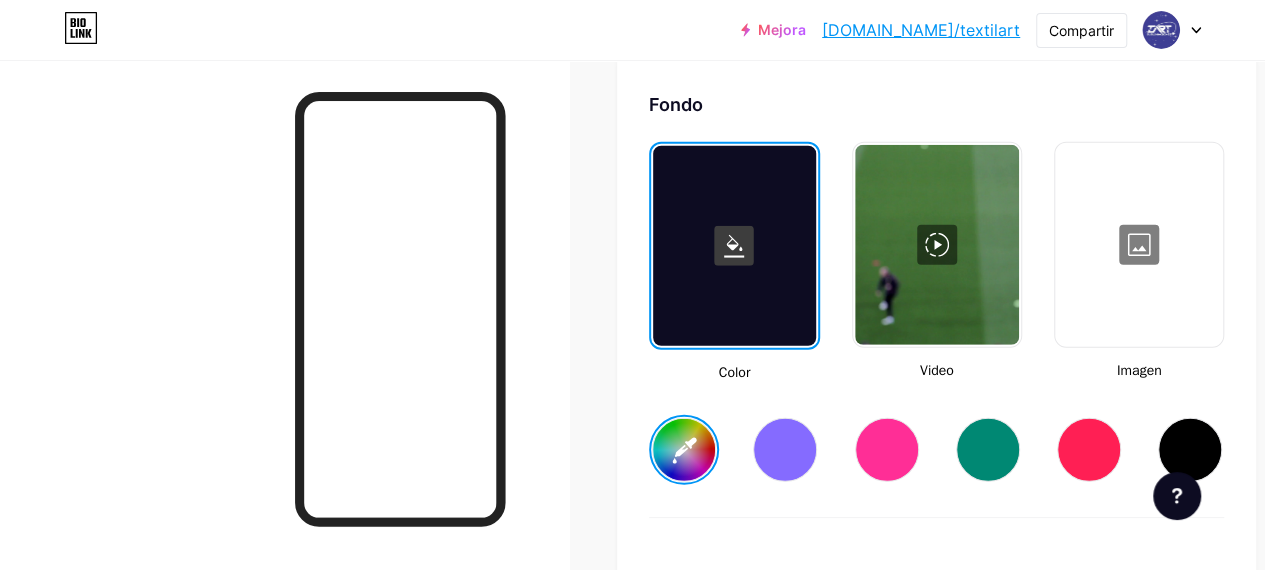 click at bounding box center [734, 246] 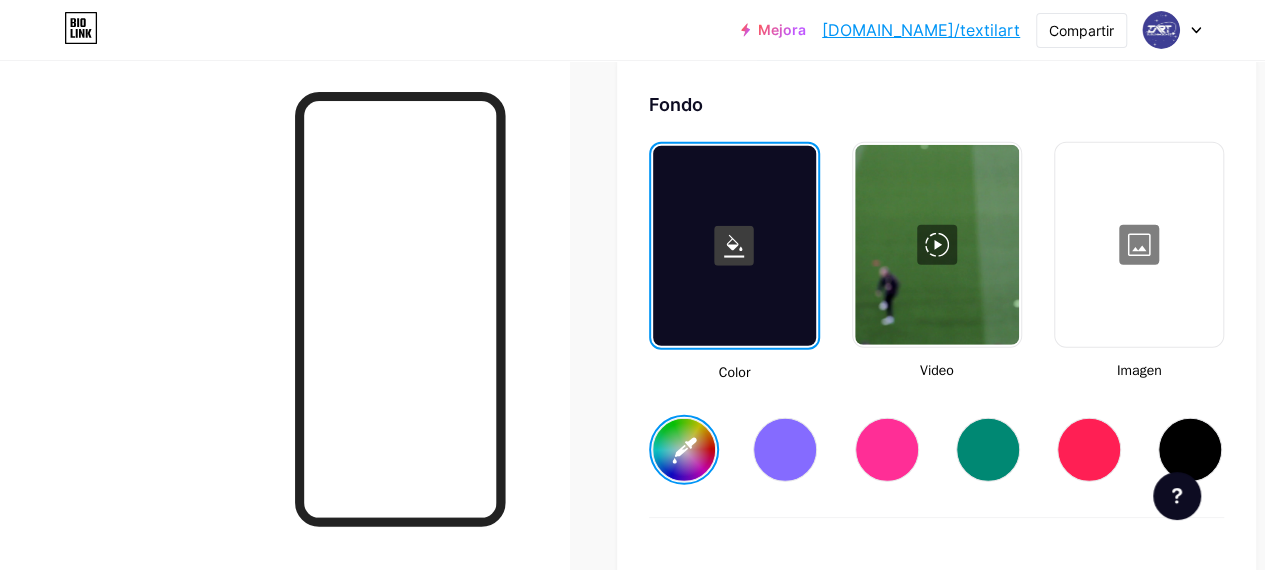click at bounding box center (937, 245) 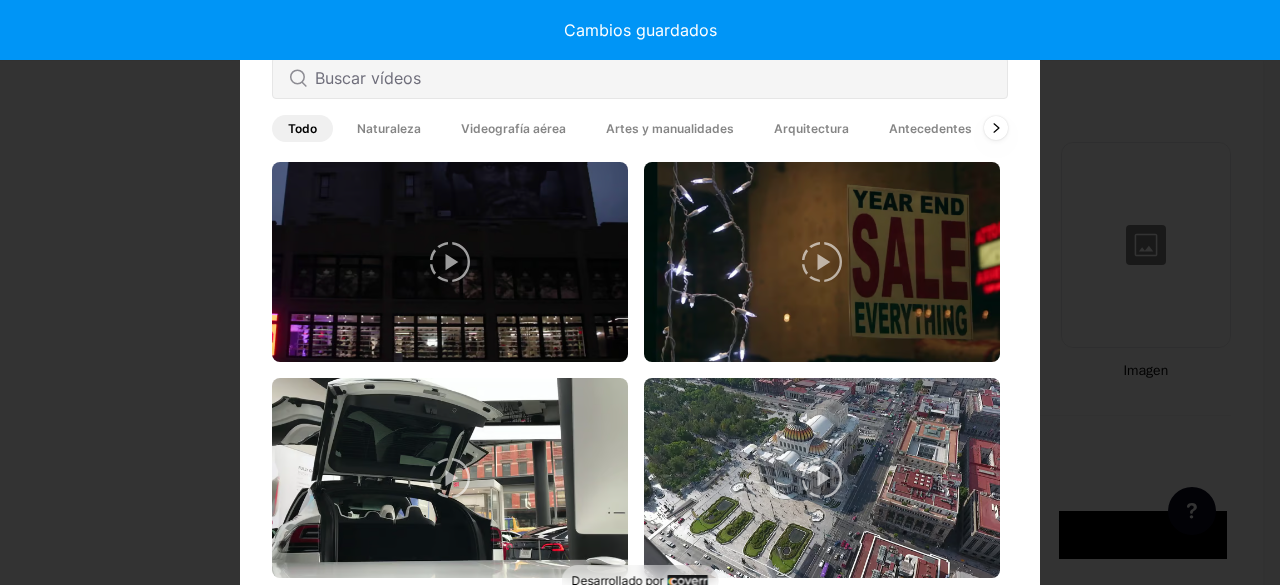 click on "Cambios guardados" at bounding box center (640, 30) 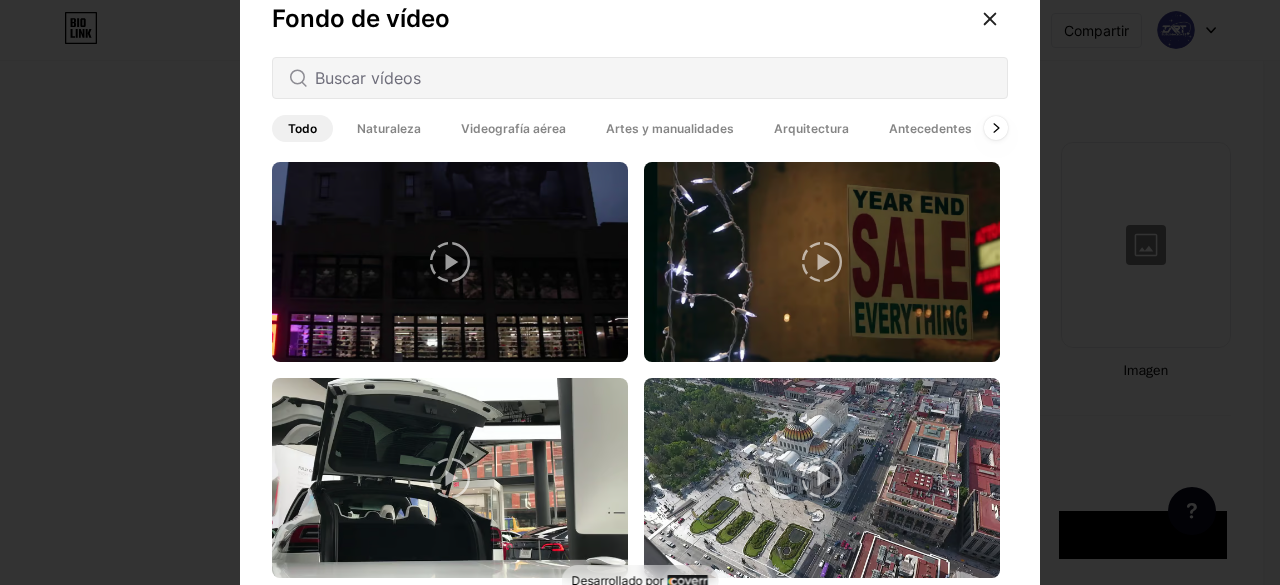 click at bounding box center [640, 292] 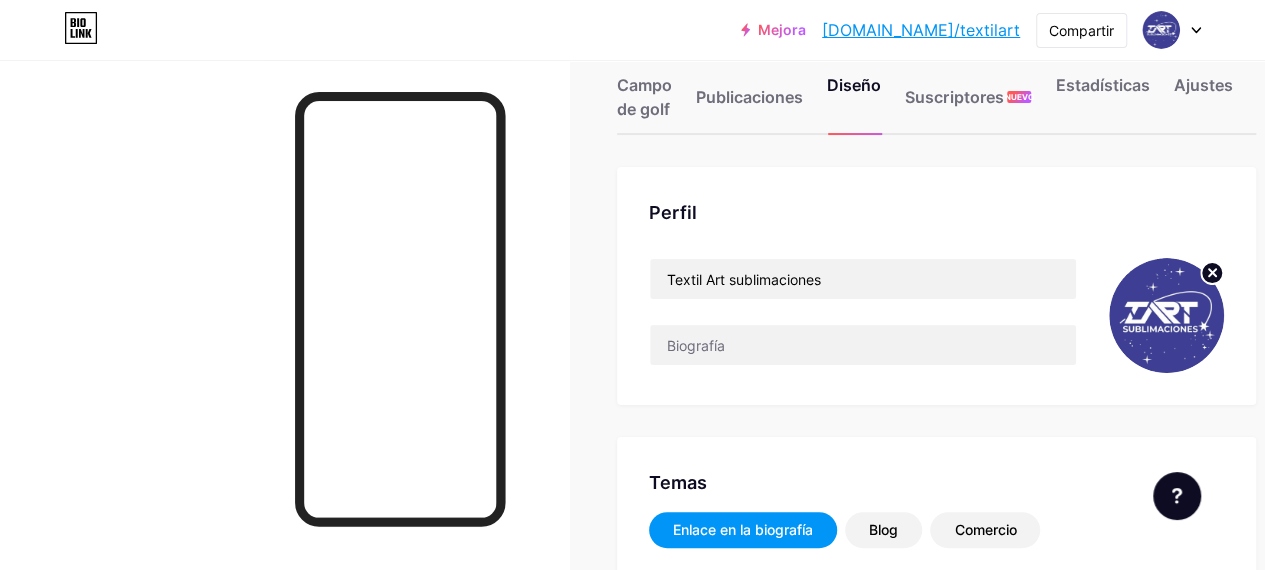 scroll, scrollTop: 0, scrollLeft: 0, axis: both 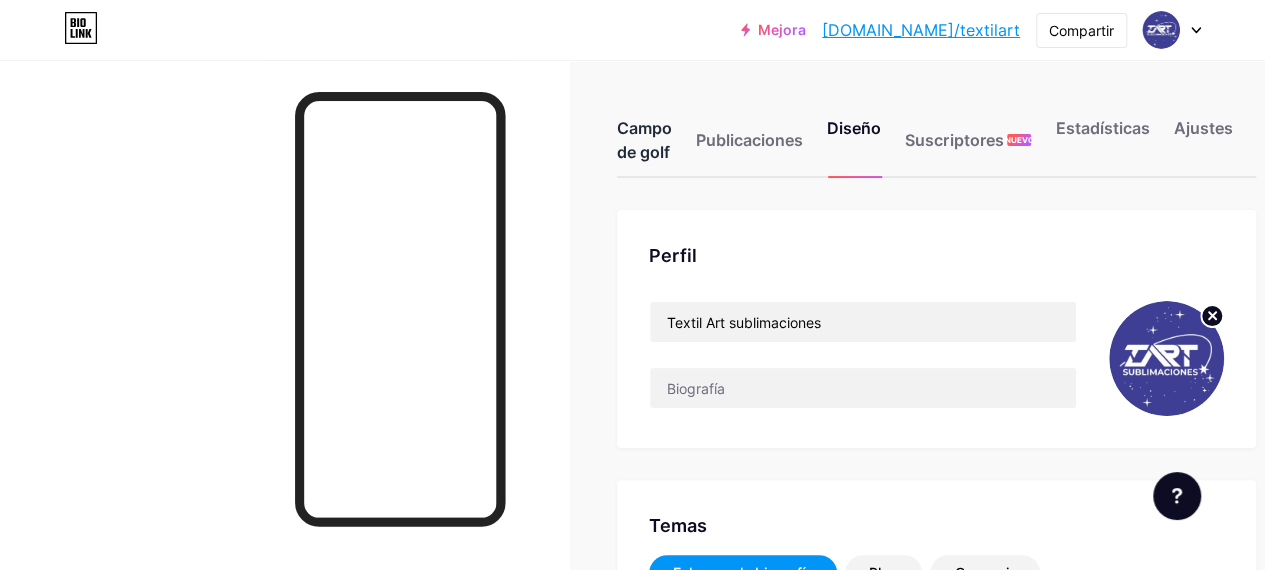 click on "Campo de golf" at bounding box center (644, 140) 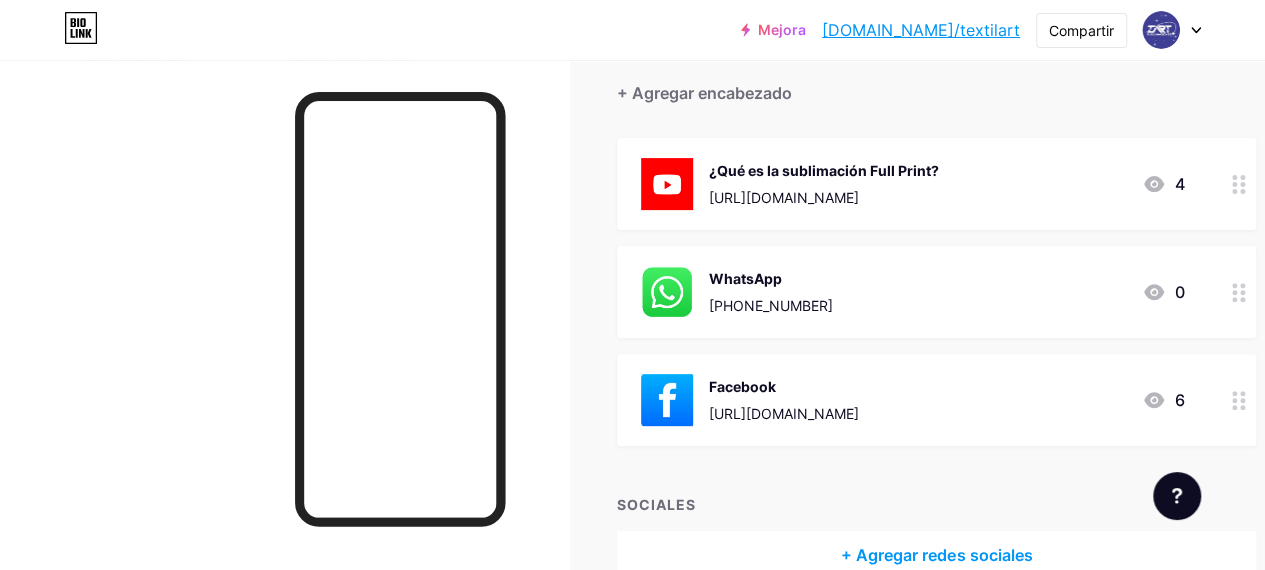 scroll, scrollTop: 309, scrollLeft: 0, axis: vertical 